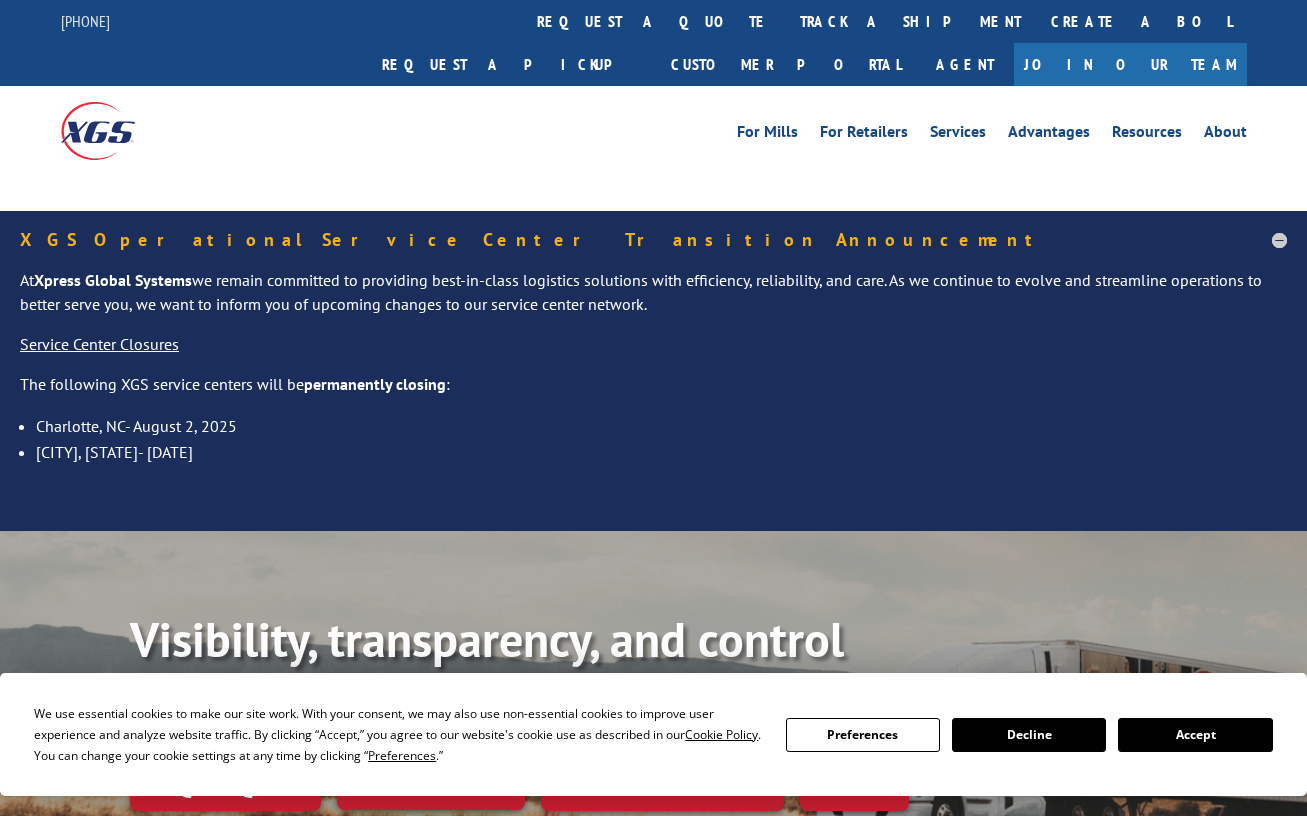 scroll, scrollTop: 0, scrollLeft: 0, axis: both 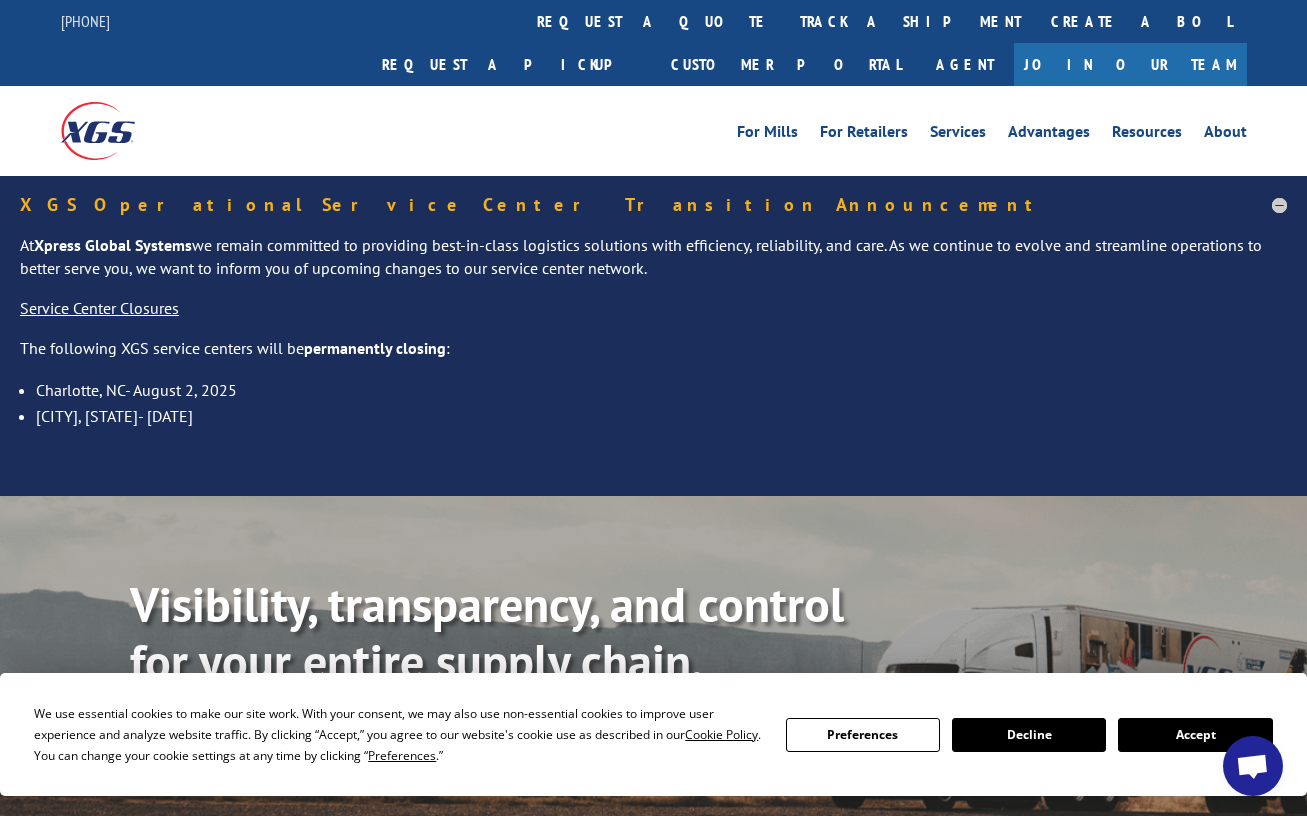 click on "Accept" at bounding box center (1195, 735) 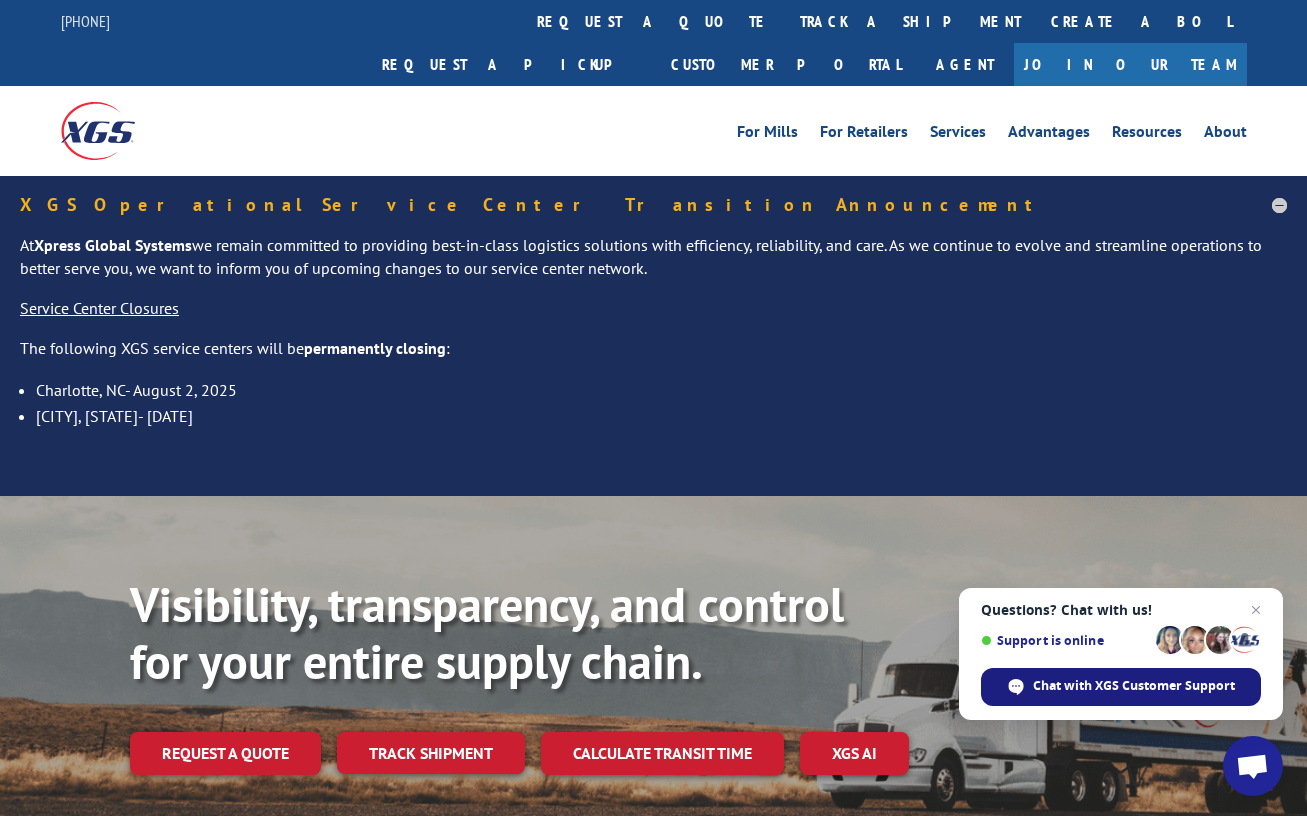 click on "Chat with XGS Customer Support" at bounding box center [1134, 686] 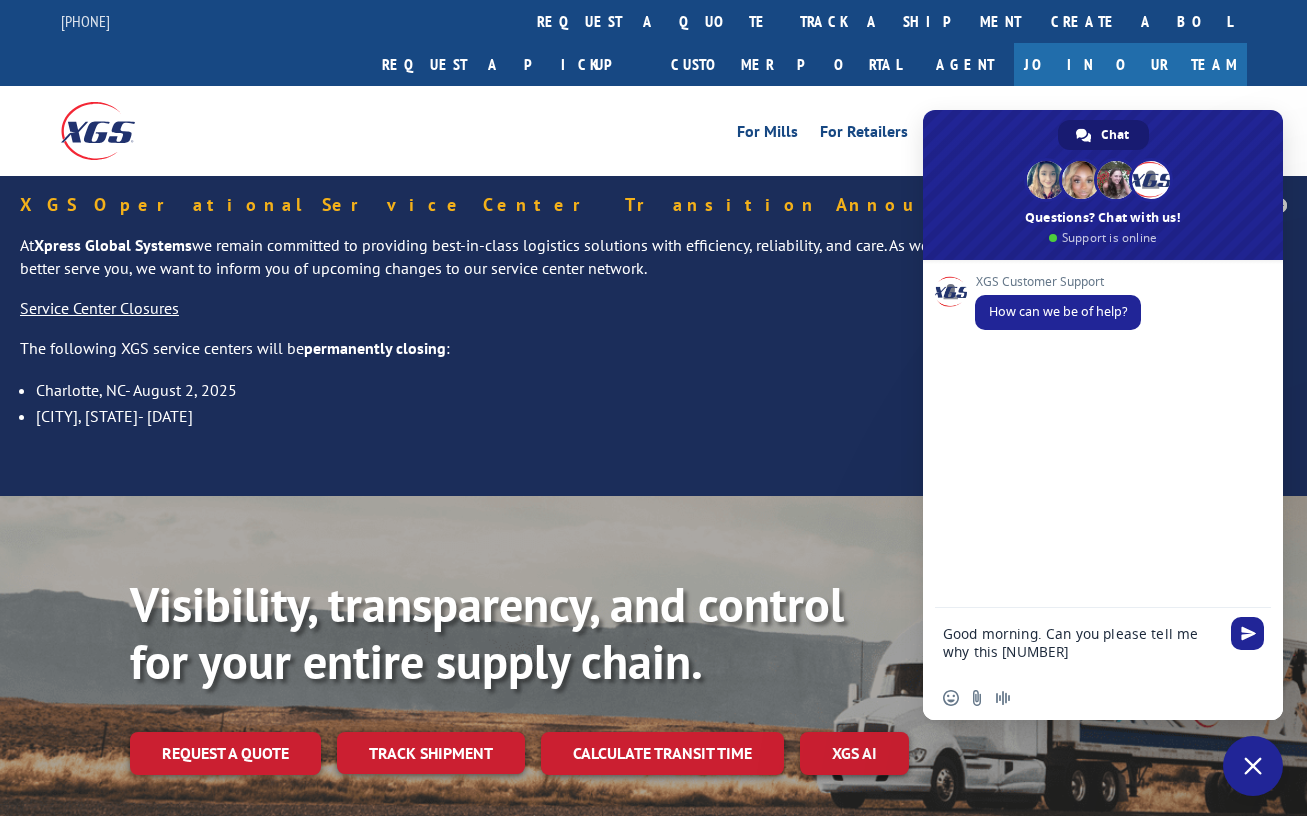 click on "Good morning. Can you please tell me why this [NUMBER]" at bounding box center (1083, 642) 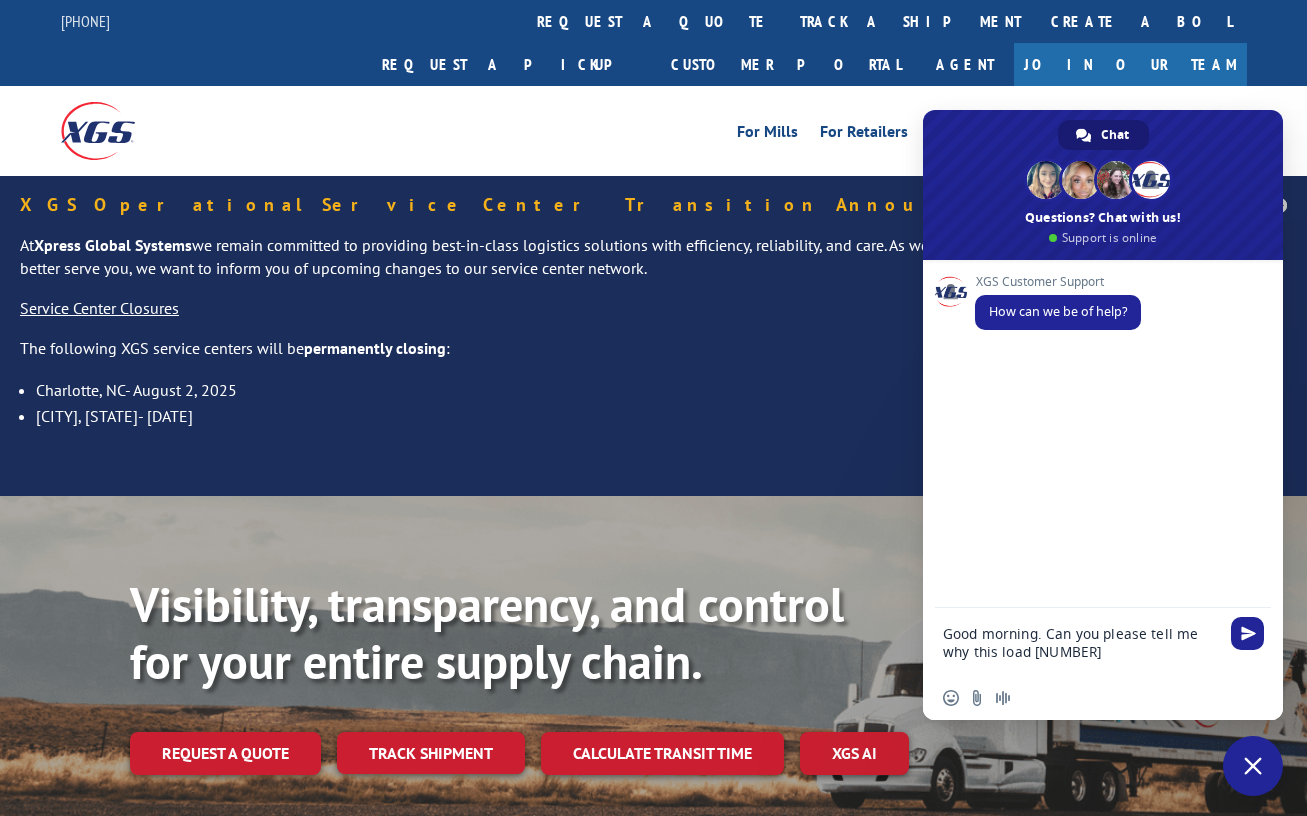 click on "Good morning. Can you please tell me why this load [NUMBER]" at bounding box center (1083, 642) 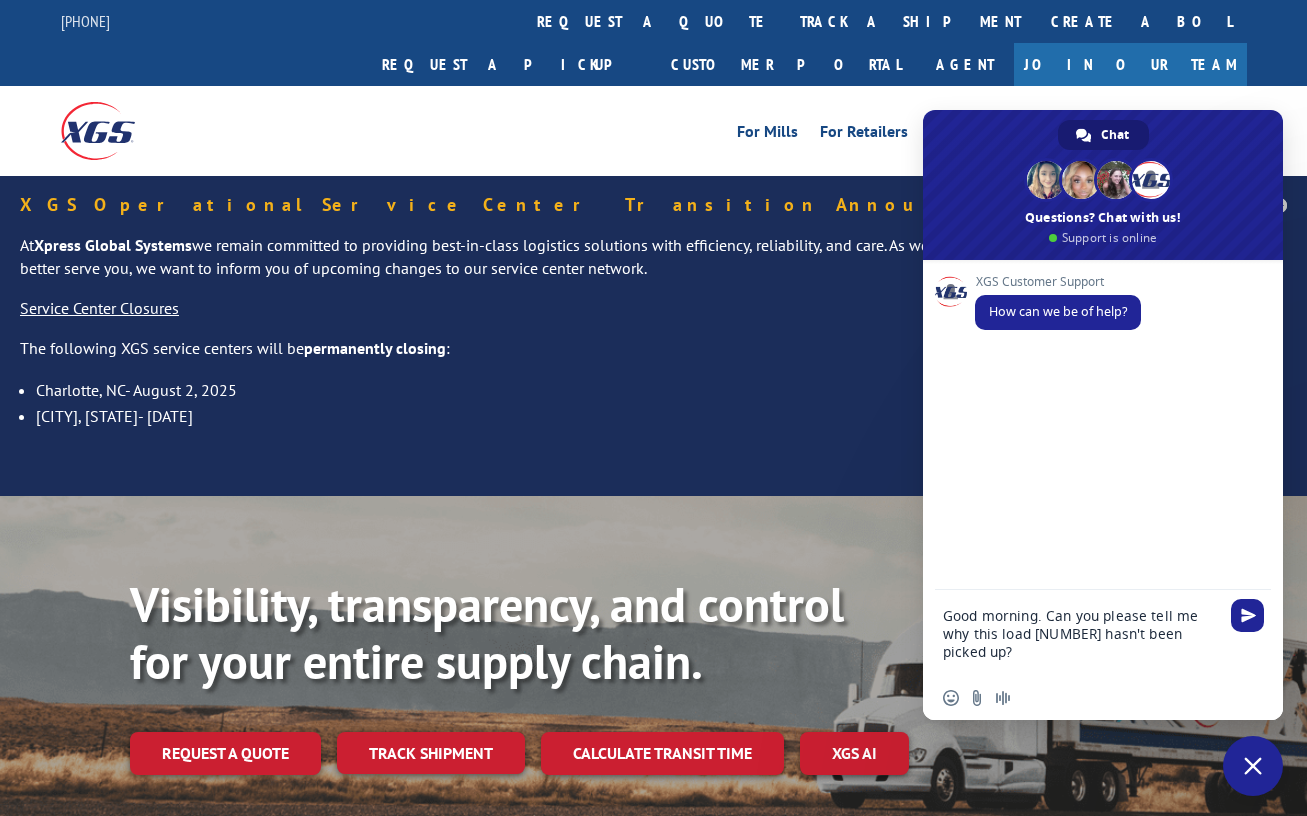 type on "Good morning. Can you please tell me why this load [NUMBER] hasn't been picked up?" 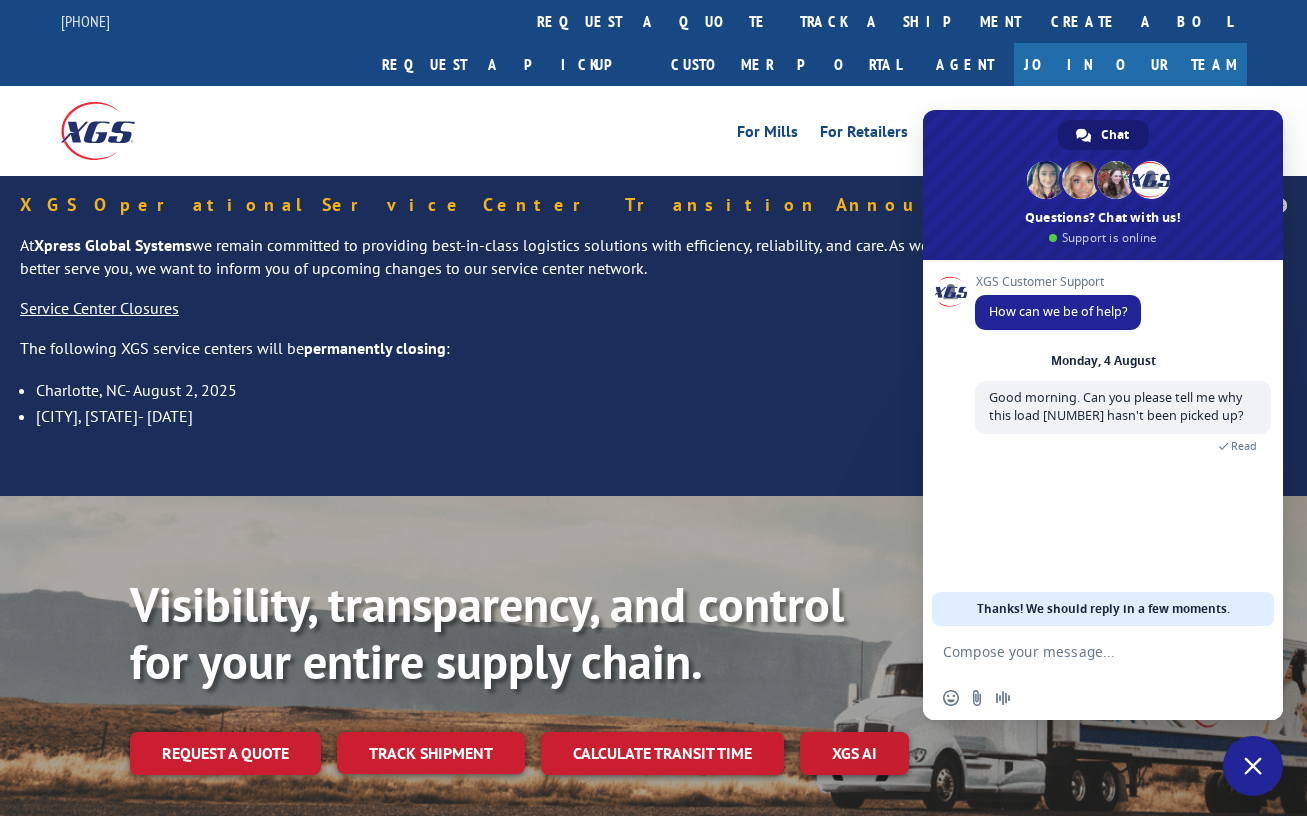 click on "Visibility, transparency, and control for your entire supply chain.
Request a quote
Track shipment
Calculate transit time
XGS AI" at bounding box center [653, 701] 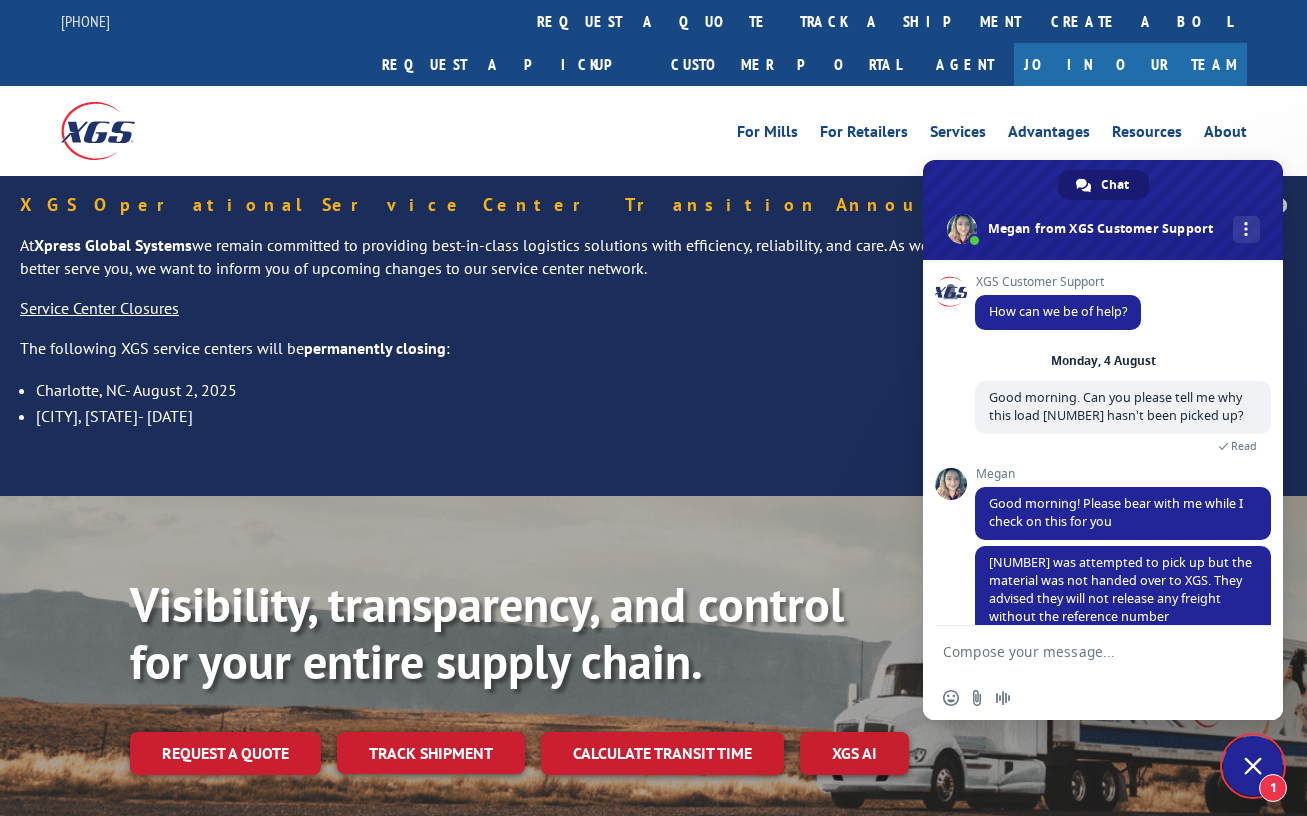 scroll, scrollTop: 67, scrollLeft: 0, axis: vertical 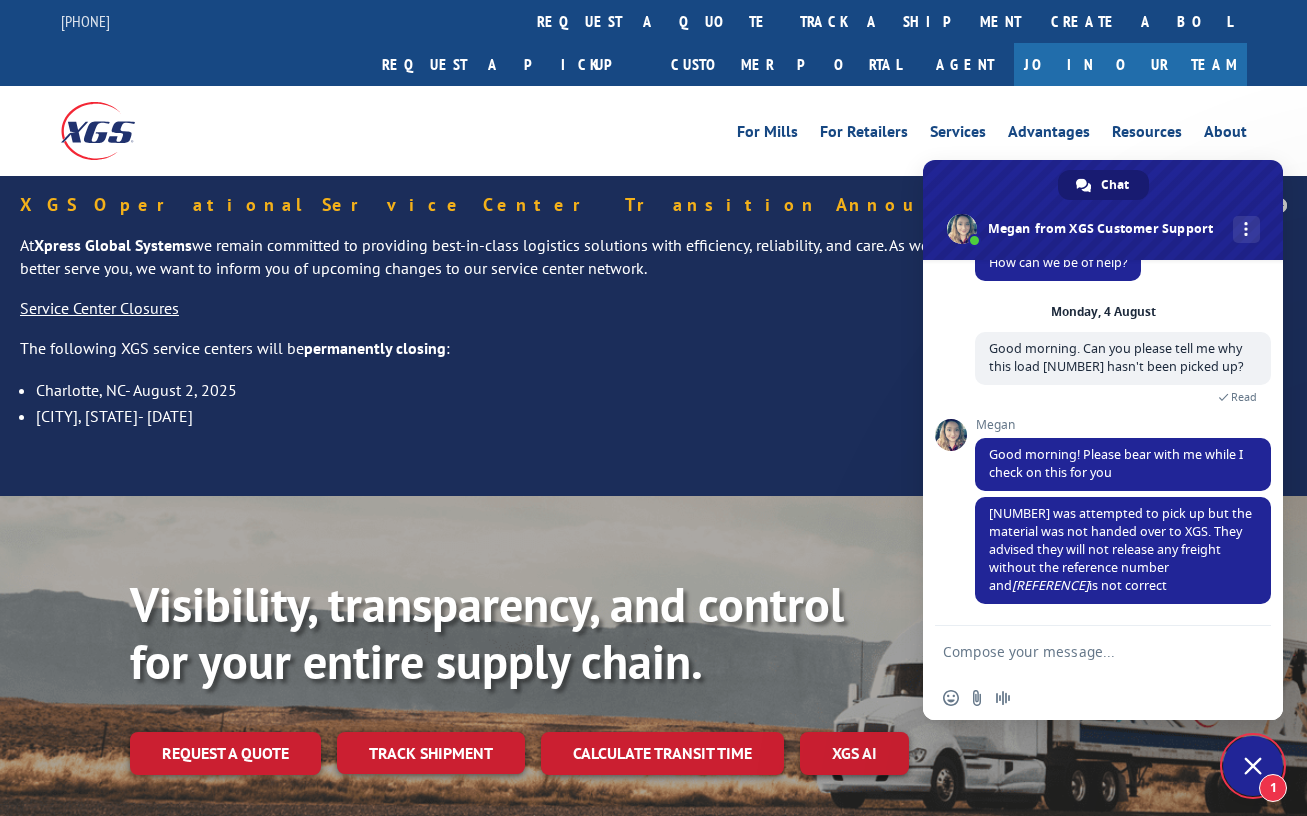 click on "XGS Operational Service Center Transition Announcement
At Xpress Global Systems we remain committed to providing best-in-class logistics solutions with efficiency, reliability, and care. As we continue to evolve and streamline operations to better serve you, we want to inform you of upcoming changes to our service center network.
Service Center Closures
The following XGS service centers will be permanently closing :
Charlotte, NC- [DATE]
Rochester, NY- [DATE]" at bounding box center (653, 336) 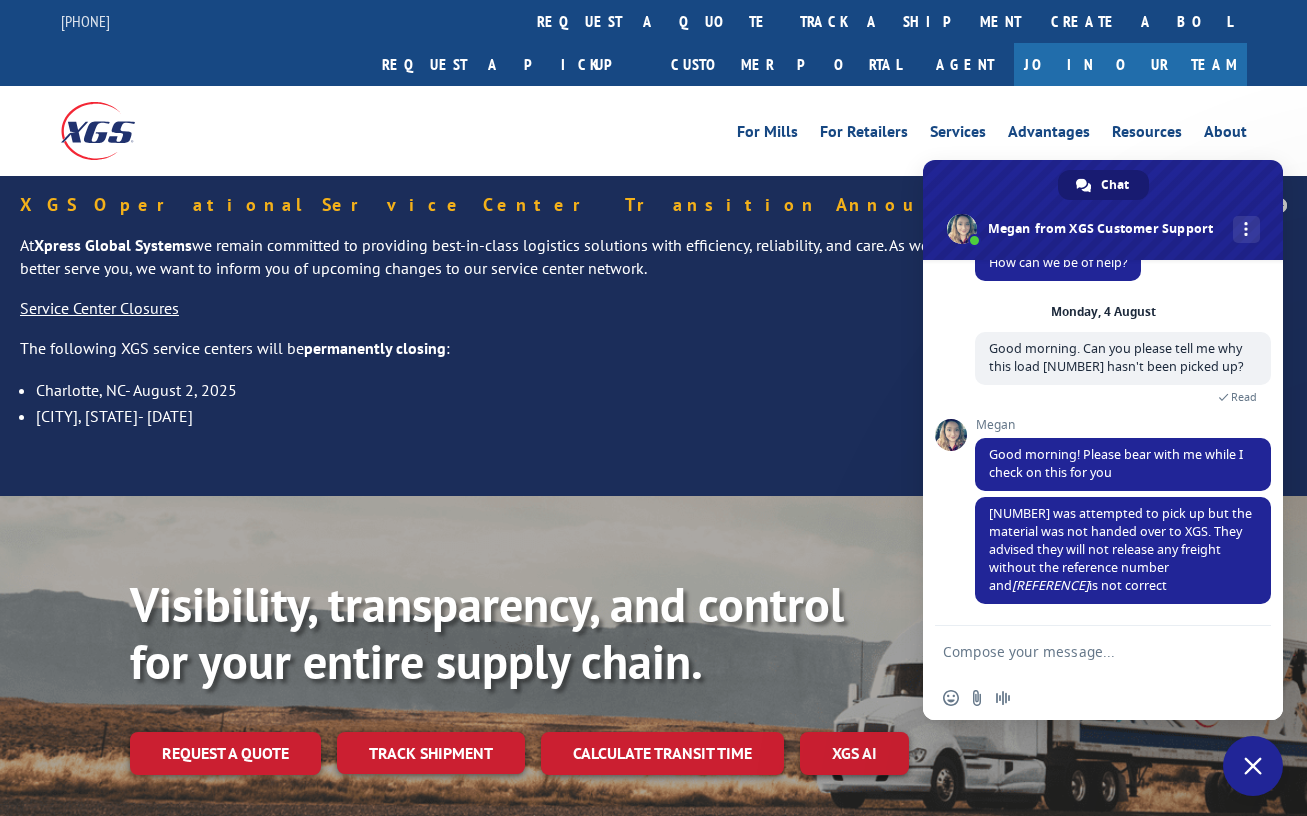 click on "XGS Operational Service Center Transition Announcement
At Xpress Global Systems we remain committed to providing best-in-class logistics solutions with efficiency, reliability, and care. As we continue to evolve and streamline operations to better serve you, we want to inform you of upcoming changes to our service center network.
Service Center Closures
The following XGS service centers will be permanently closing :
Charlotte, NC- [DATE]
Rochester, NY- [DATE]" at bounding box center (653, 336) 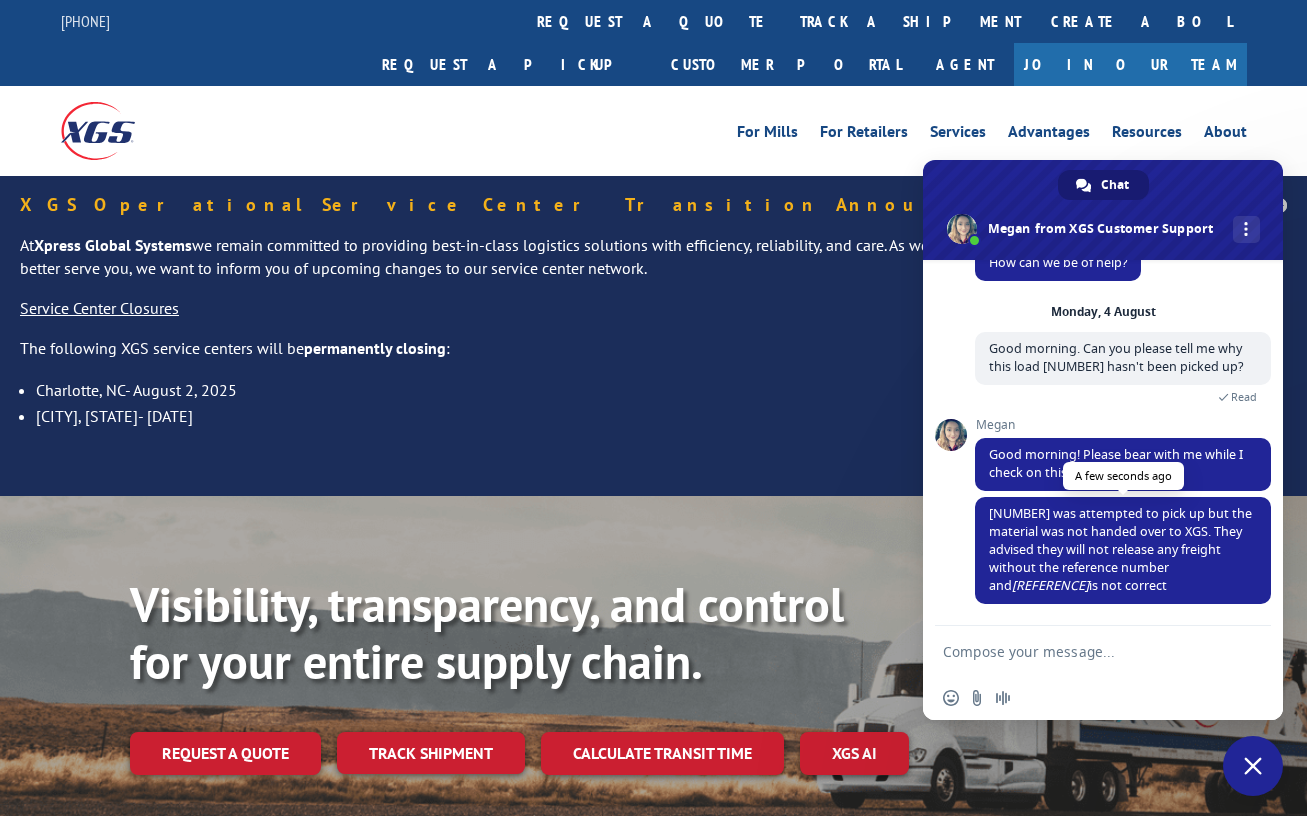 click on "[NUMBER] was attempted to pick up but the material was not handed over to XGS. They advised they will not release any freight without the reference number and [REFERENCE] is not correct" at bounding box center [1120, 549] 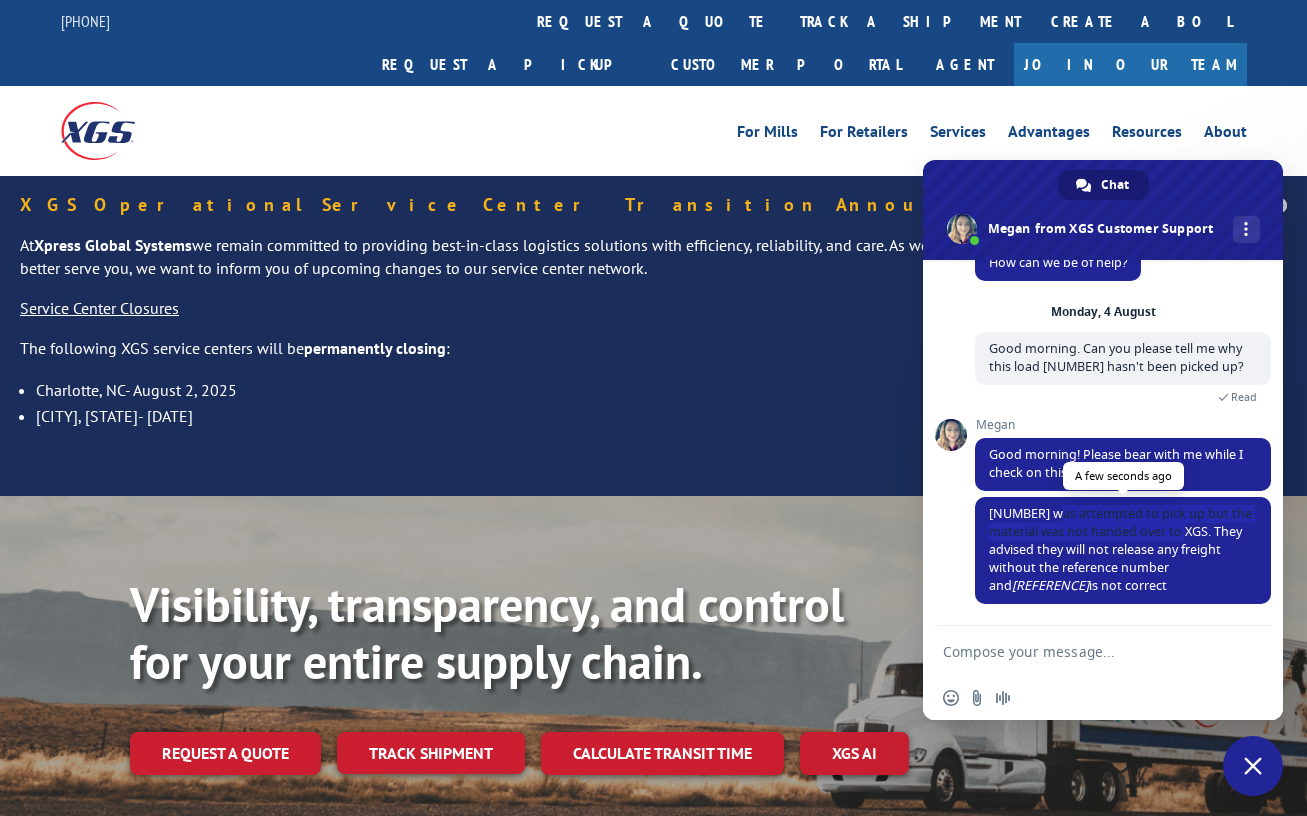 drag, startPoint x: 1059, startPoint y: 517, endPoint x: 1204, endPoint y: 539, distance: 146.65947 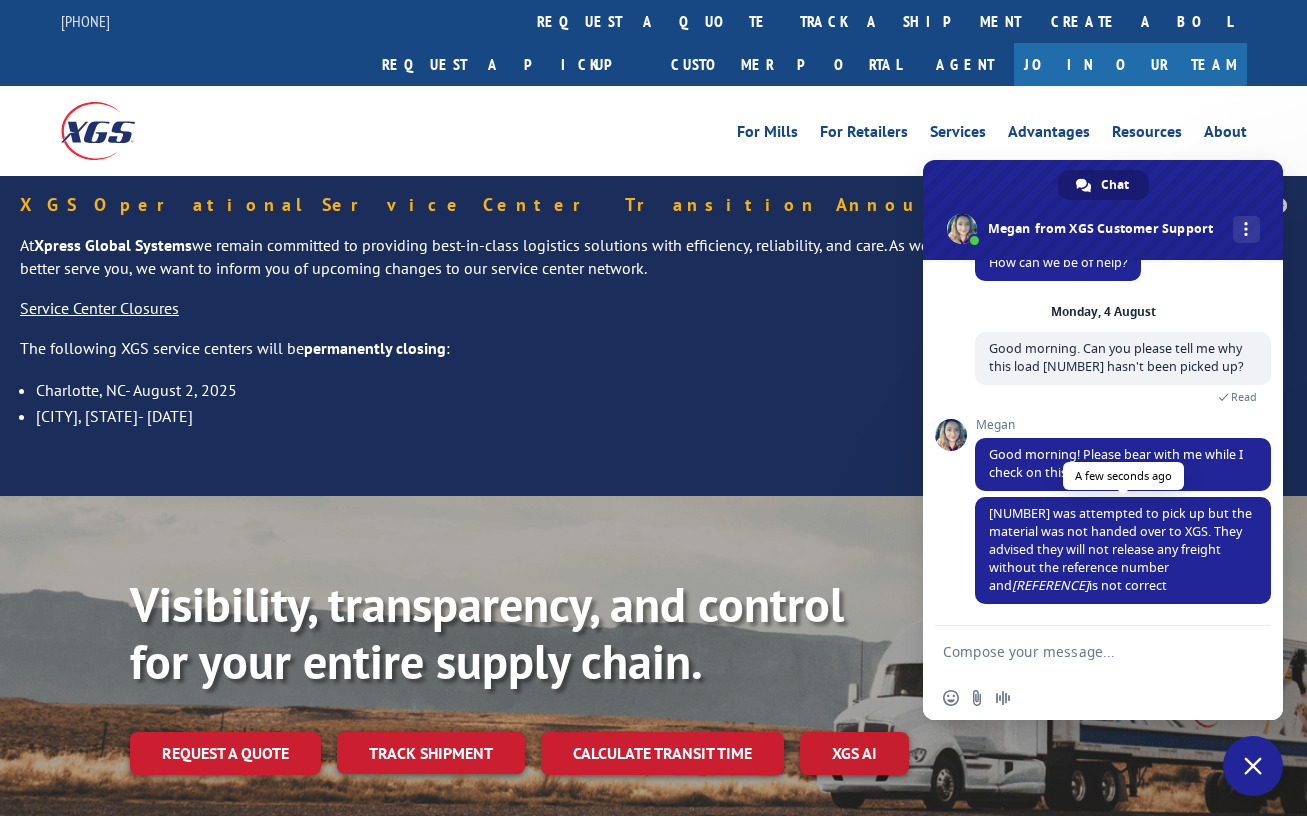 drag, startPoint x: 1204, startPoint y: 539, endPoint x: 1120, endPoint y: 564, distance: 87.64131 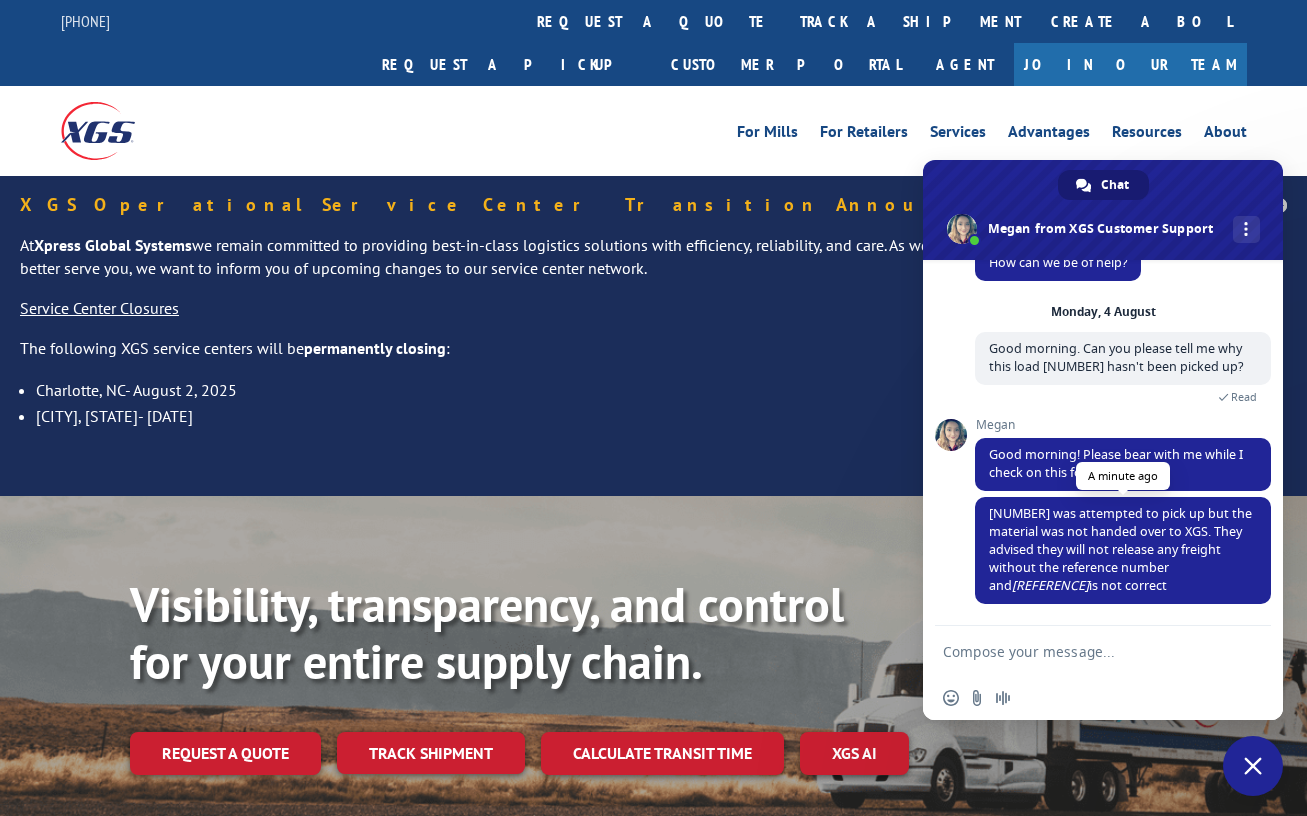 drag, startPoint x: 1133, startPoint y: 583, endPoint x: 987, endPoint y: 510, distance: 163.23296 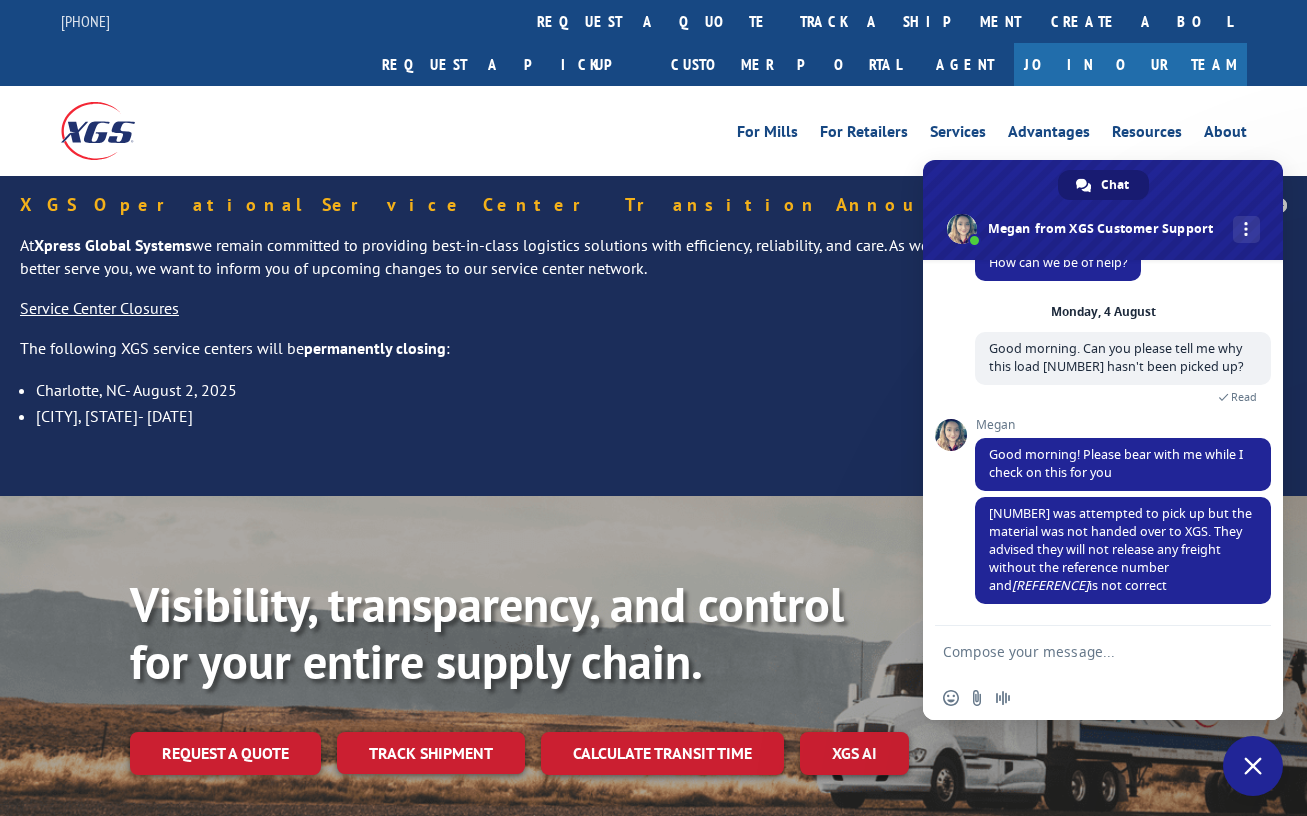 copy on "[NUMBER] was attempted to pick up but the material was not handed over to XGS. They advised they will not release any freight without the reference number and [REFERENCE] is not correct" 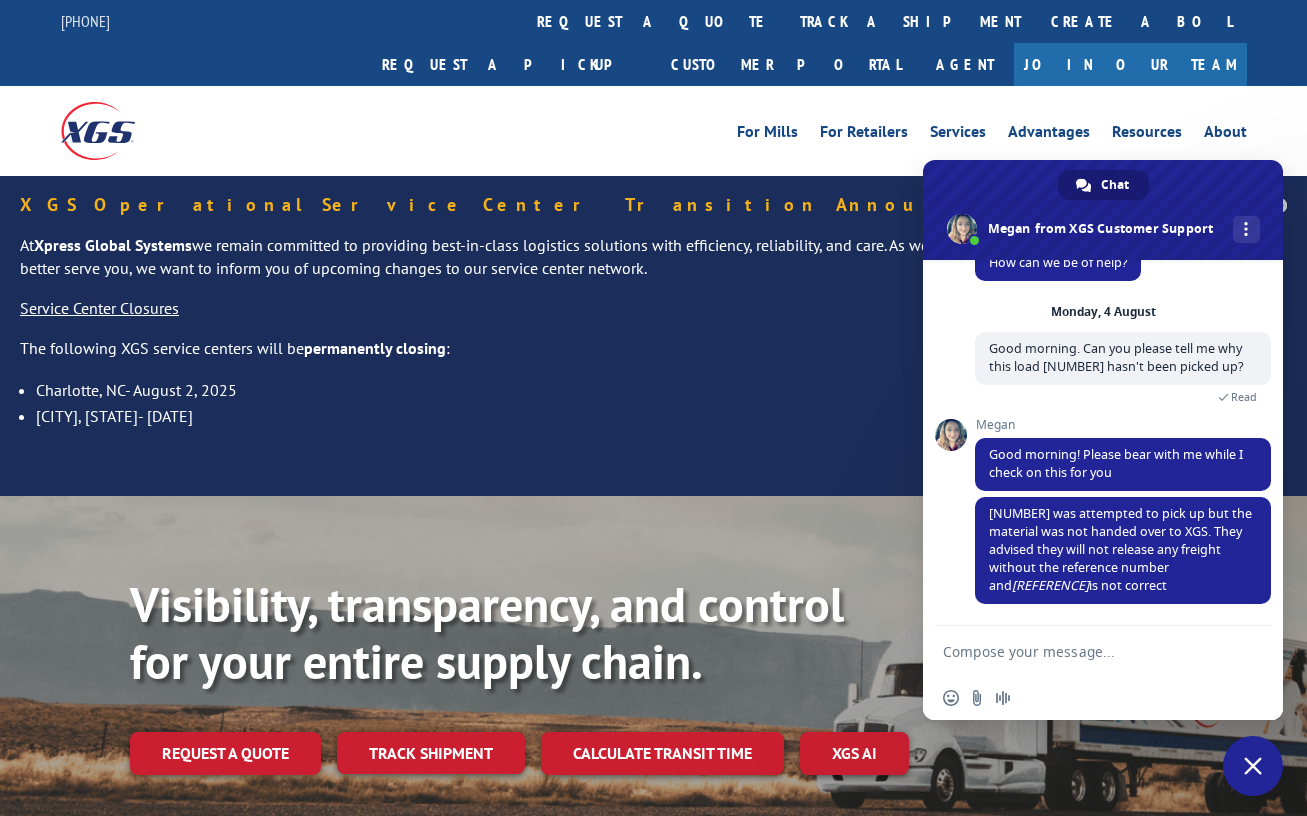 click at bounding box center [1083, 651] 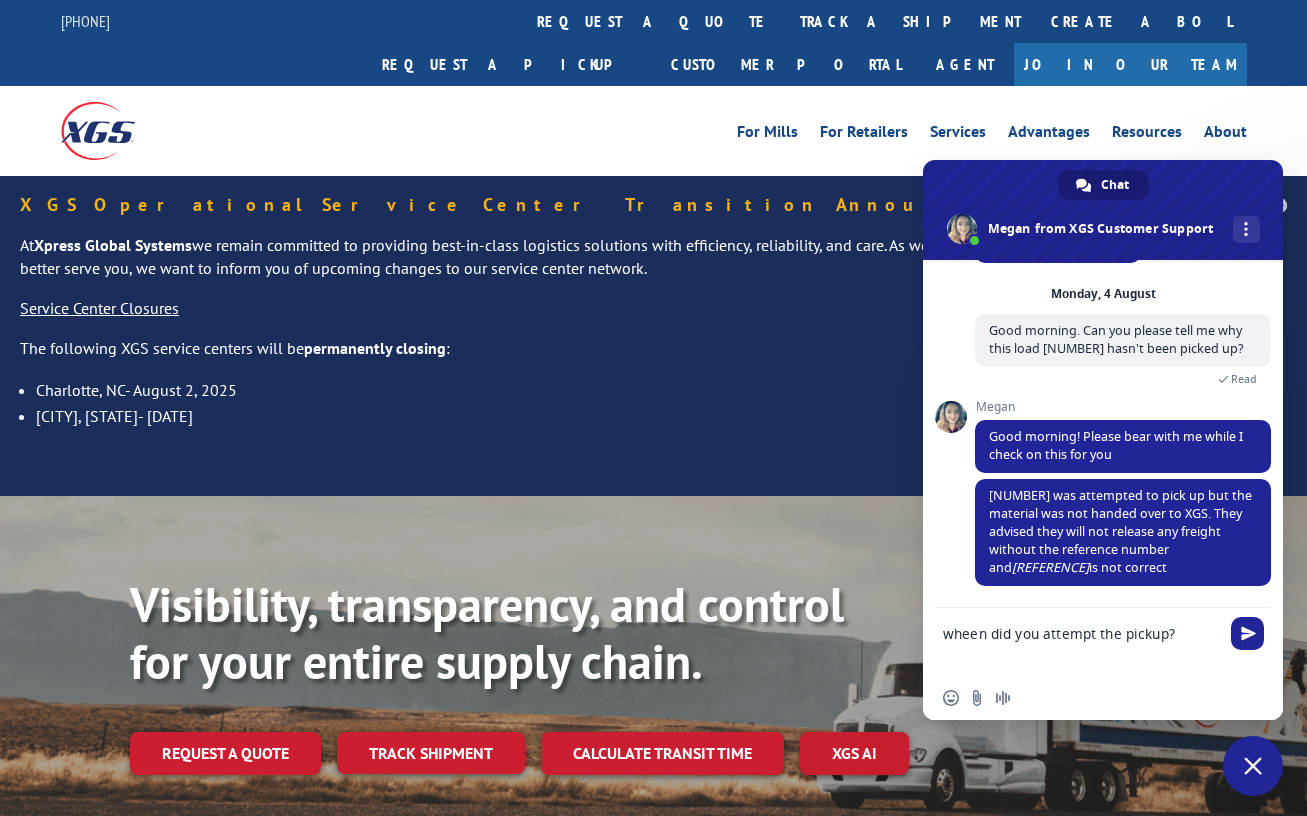 type on "when did you attempt the pickup?" 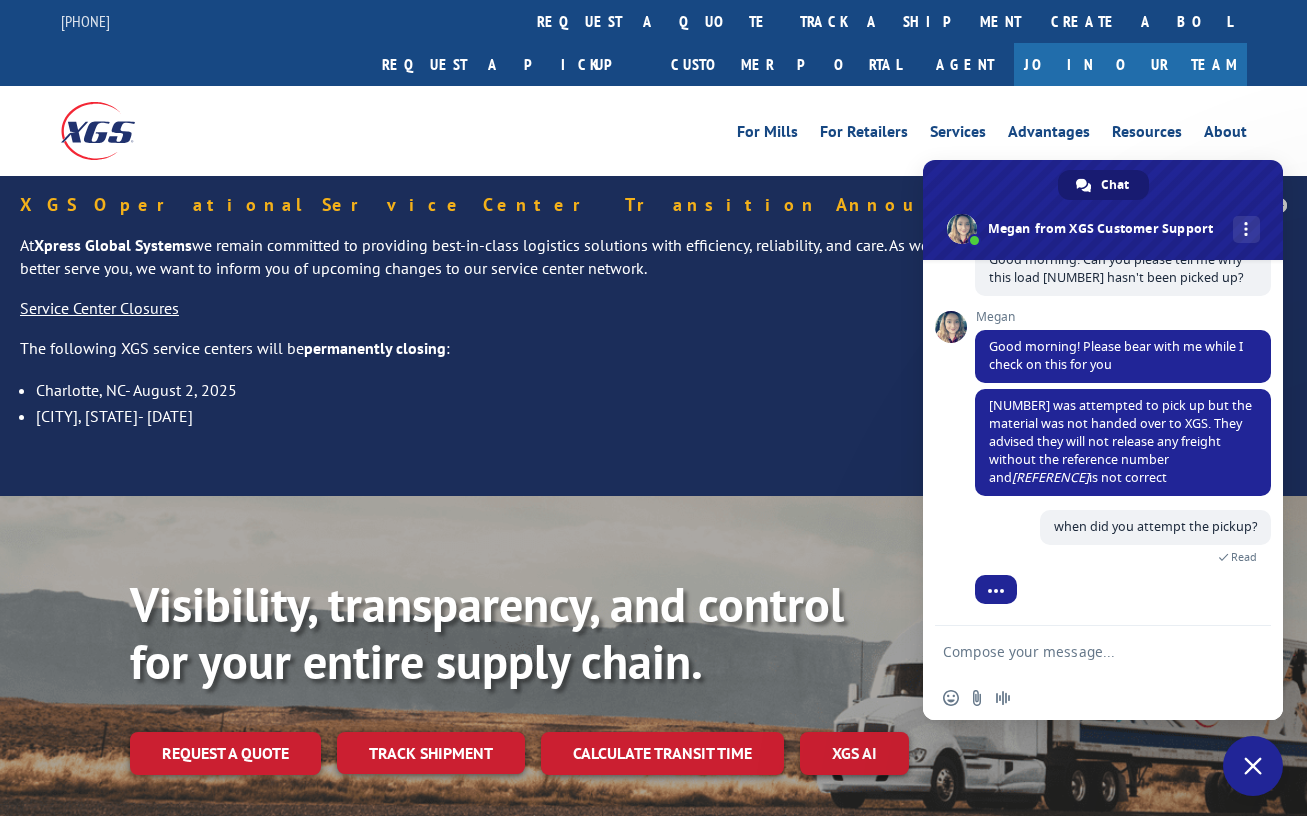 scroll, scrollTop: 185, scrollLeft: 0, axis: vertical 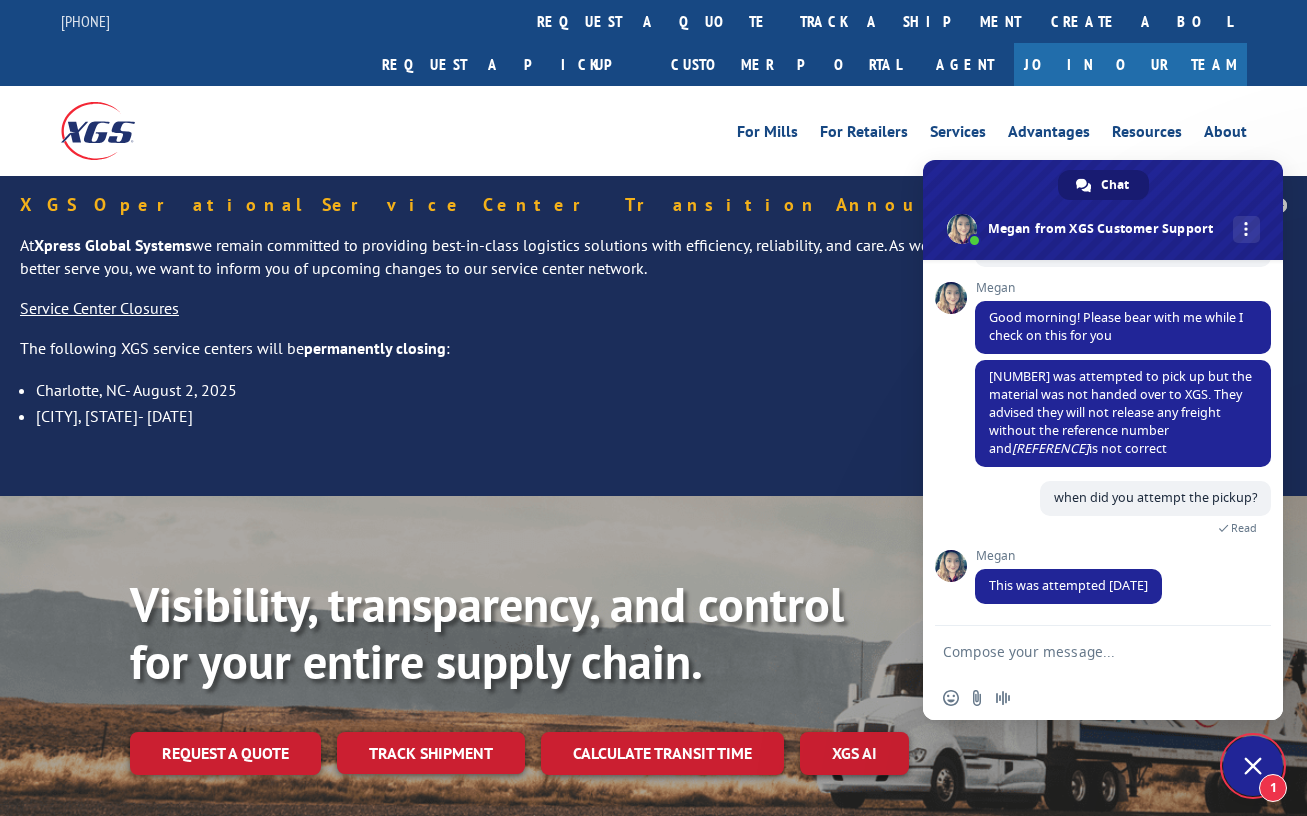 click on "XGS Operational Service Center Transition Announcement
At Xpress Global Systems we remain committed to providing best-in-class logistics solutions with efficiency, reliability, and care. As we continue to evolve and streamline operations to better serve you, we want to inform you of upcoming changes to our service center network.
Service Center Closures
The following XGS service centers will be permanently closing :
Charlotte, NC- [DATE]
Rochester, NY- [DATE]" at bounding box center (653, 336) 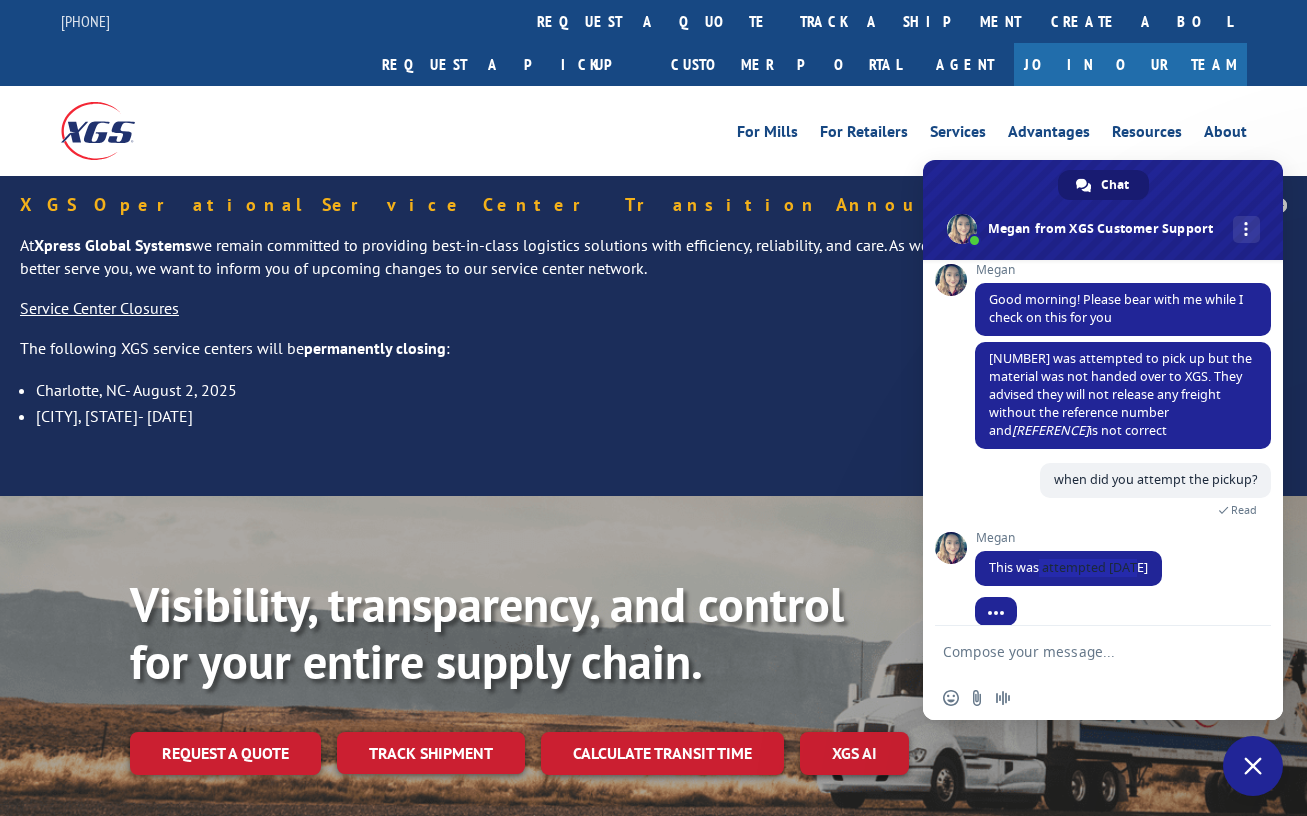 scroll, scrollTop: 225, scrollLeft: 0, axis: vertical 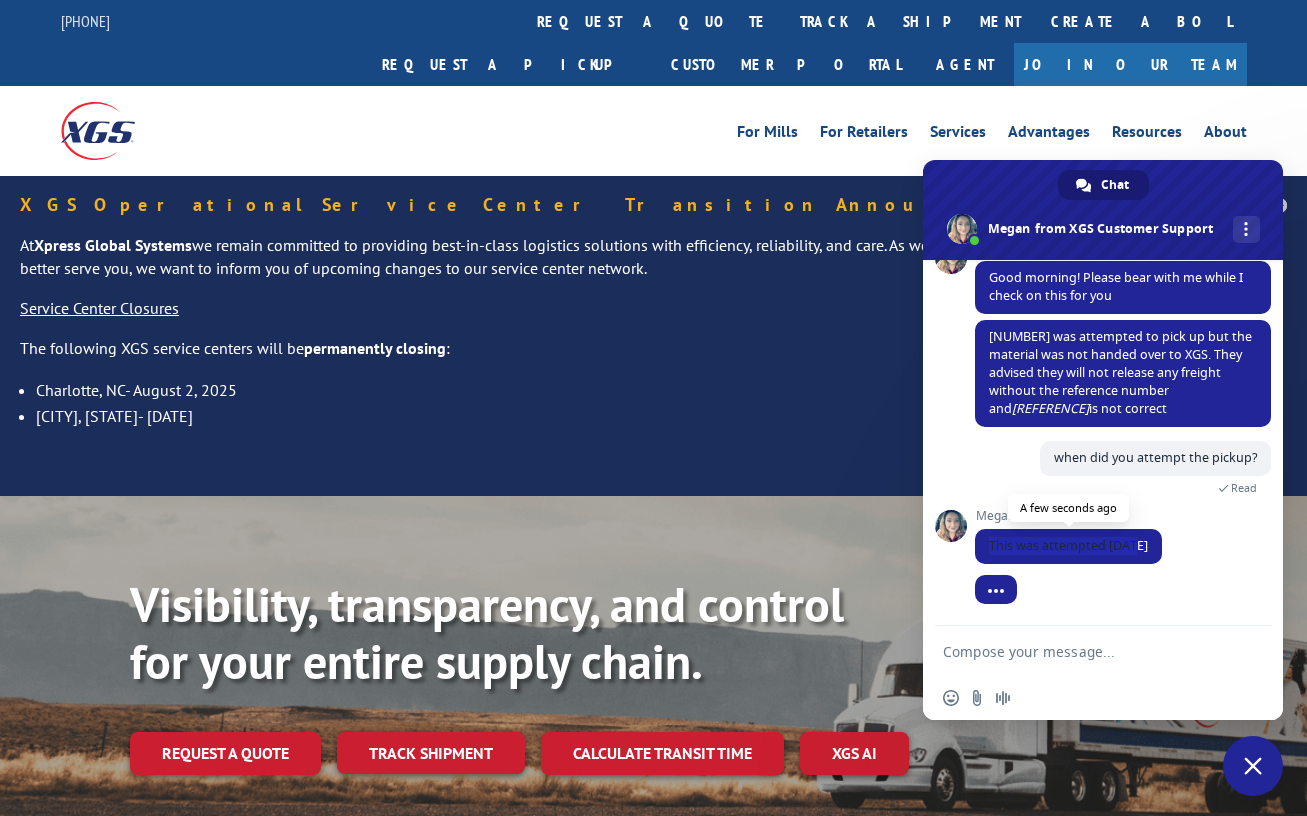 drag, startPoint x: 1135, startPoint y: 593, endPoint x: 996, endPoint y: 561, distance: 142.6359 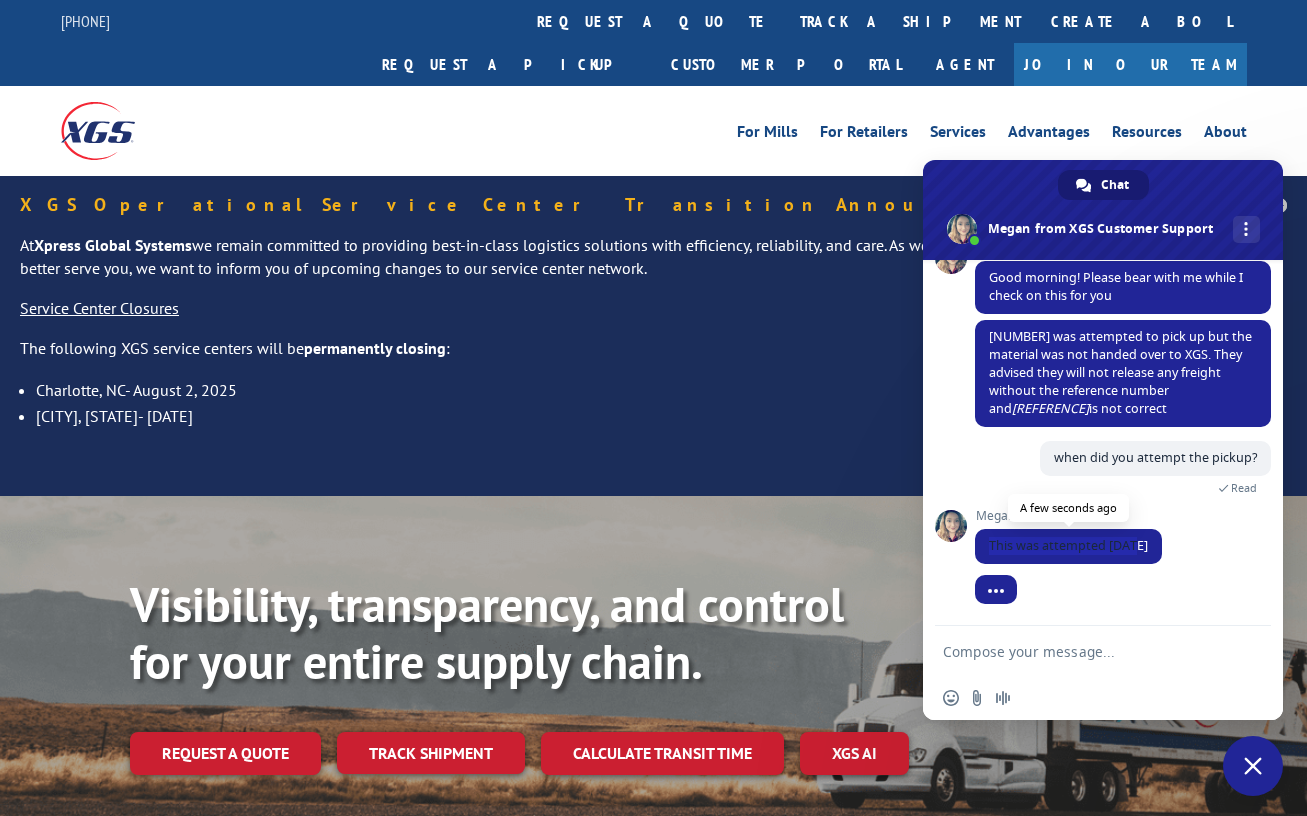 click on "This was attempted  [DATE]" at bounding box center [1068, 546] 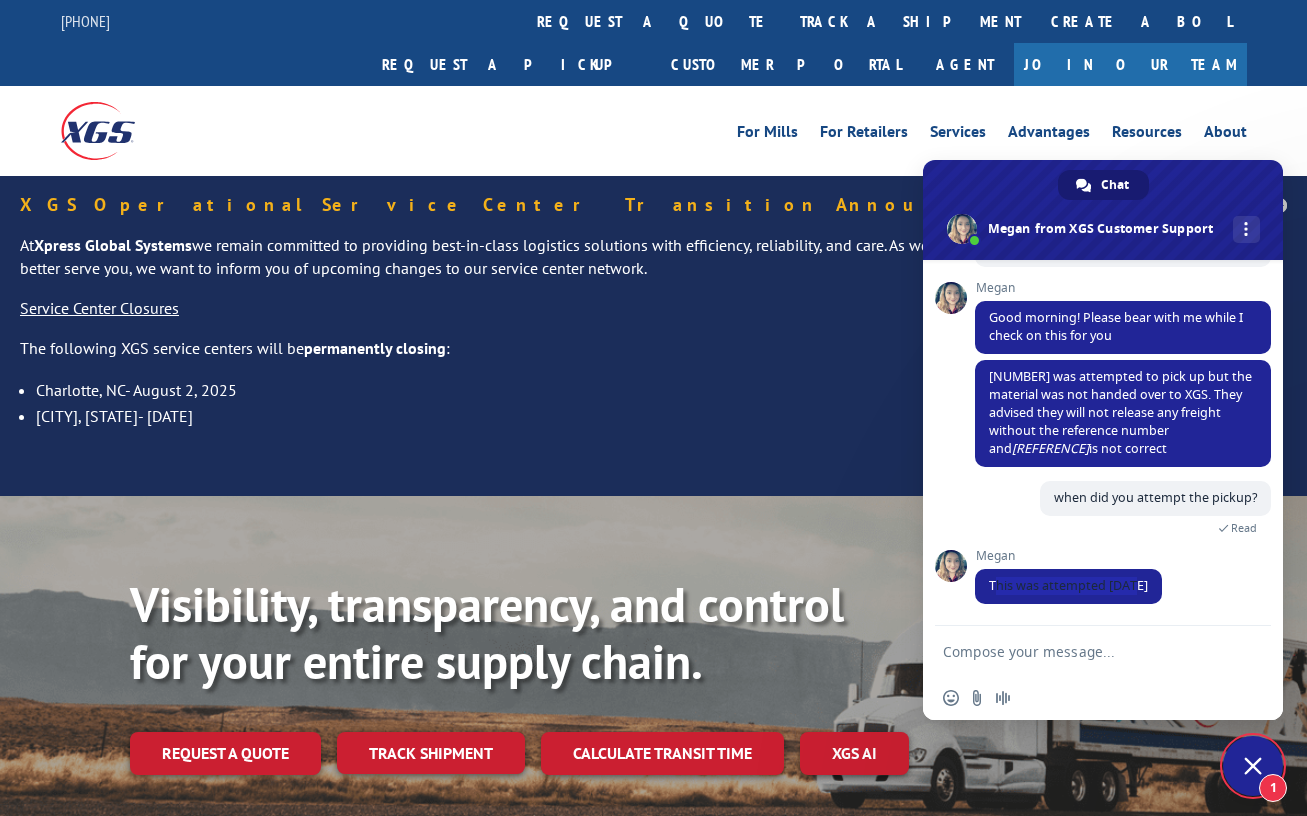scroll, scrollTop: 244, scrollLeft: 0, axis: vertical 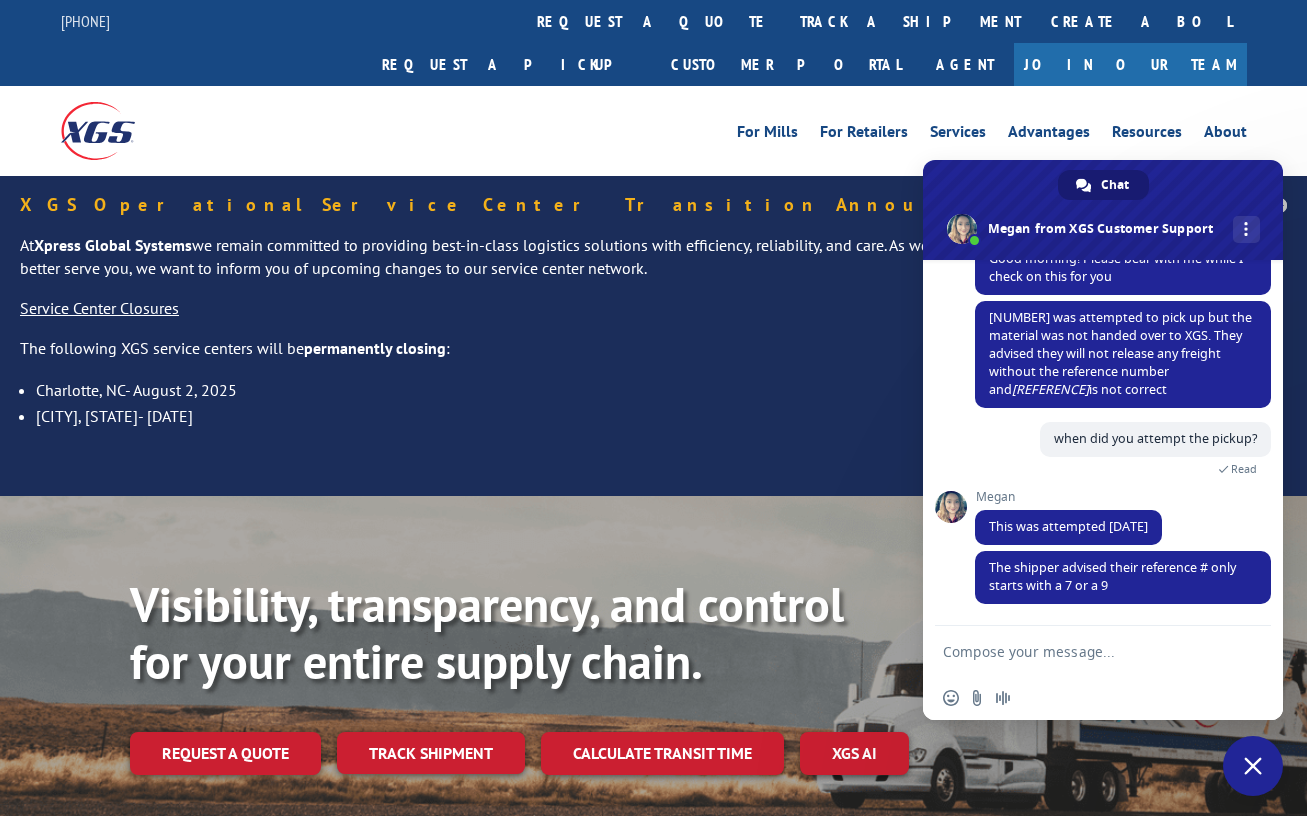 click on "XGS Operational Service Center Transition Announcement
At Xpress Global Systems we remain committed to providing best-in-class logistics solutions with efficiency, reliability, and care. As we continue to evolve and streamline operations to better serve you, we want to inform you of upcoming changes to our service center network.
Service Center Closures
The following XGS service centers will be permanently closing :
Charlotte, NC- [DATE]
Rochester, NY- [DATE]" at bounding box center (653, 336) 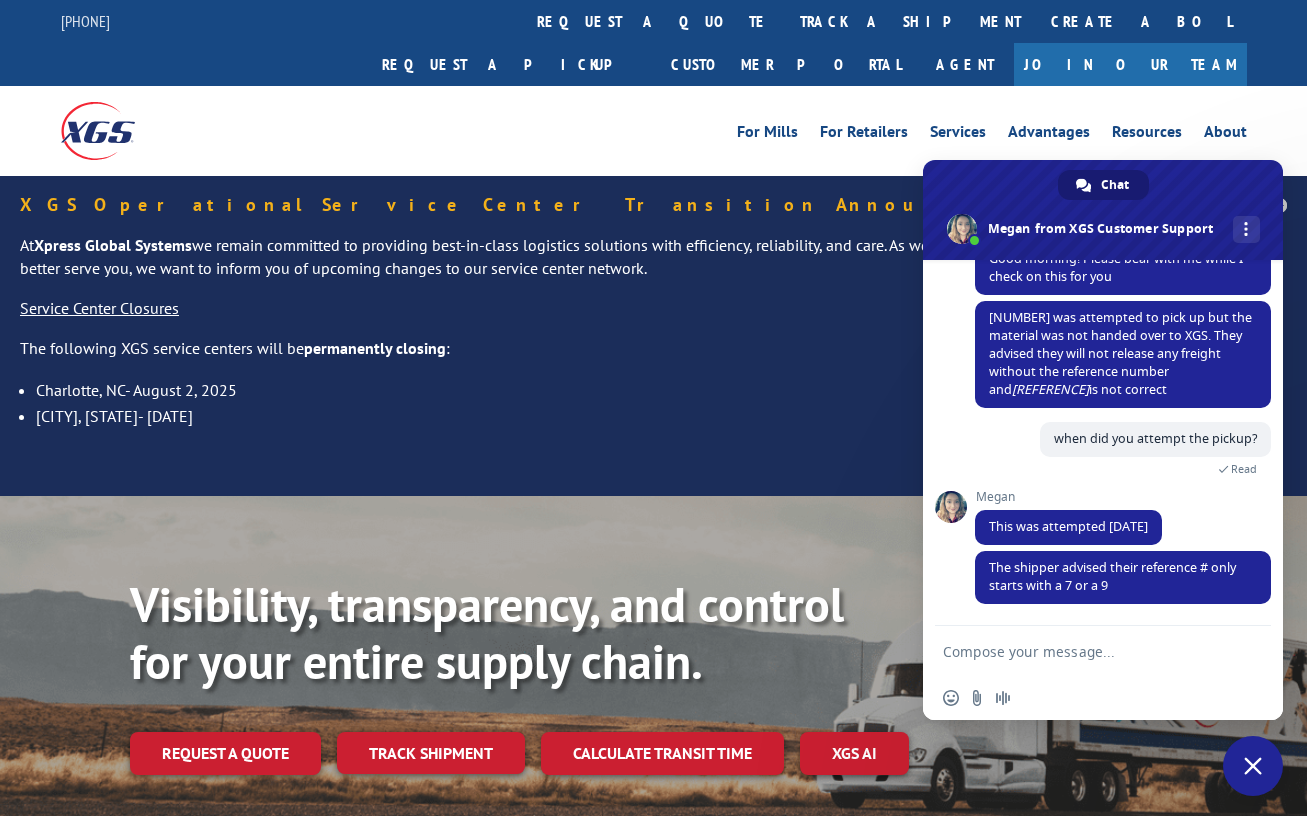 click at bounding box center [1083, 651] 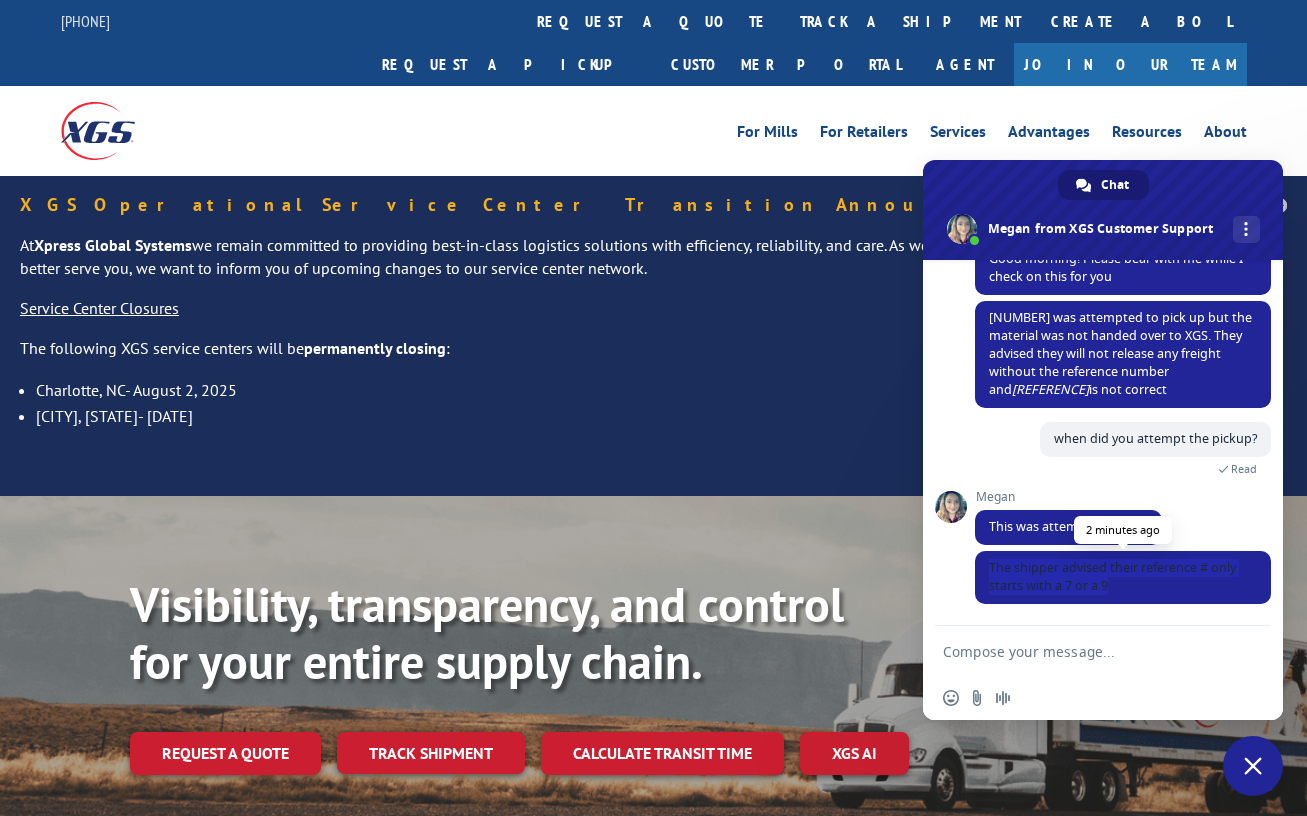 drag, startPoint x: 1115, startPoint y: 584, endPoint x: 988, endPoint y: 567, distance: 128.13274 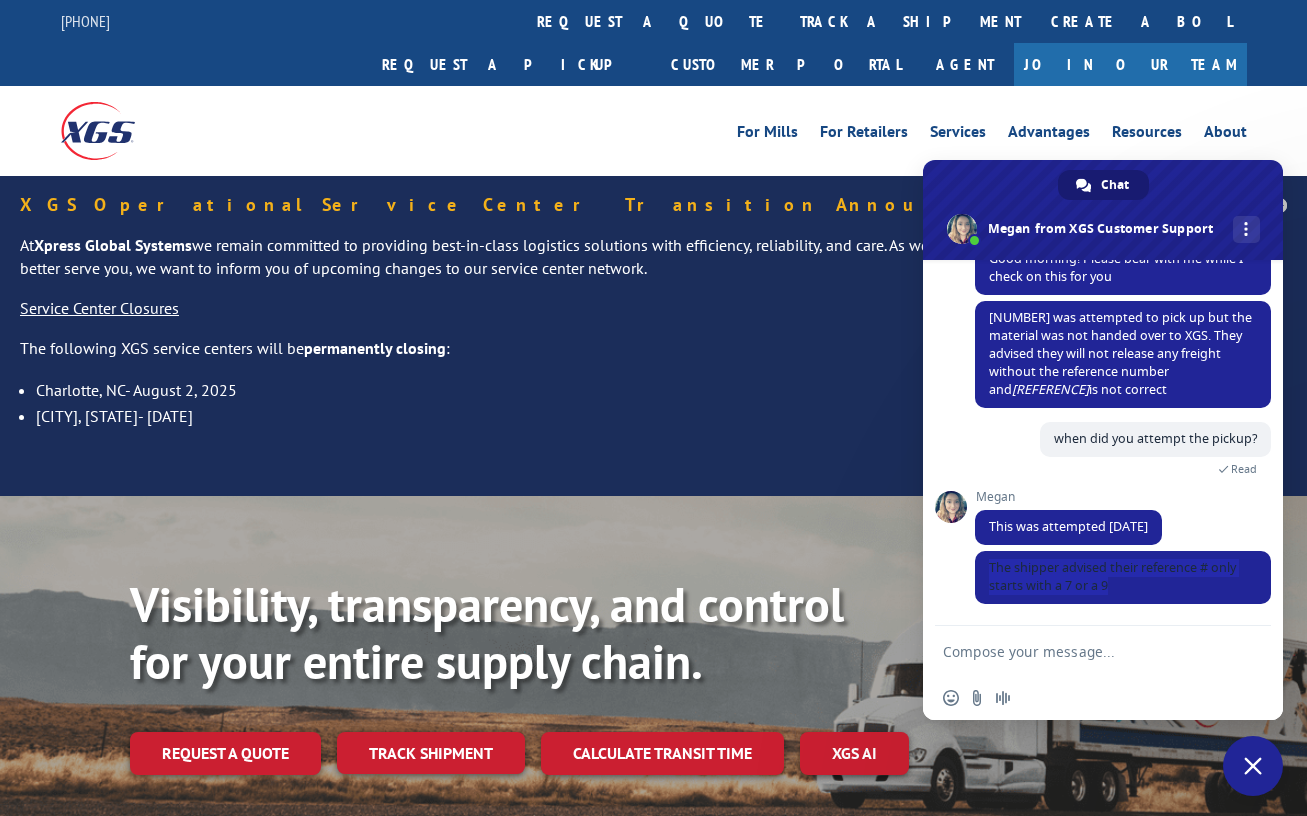 copy on "The shipper advised their reference # only starts with a 7 or a 9" 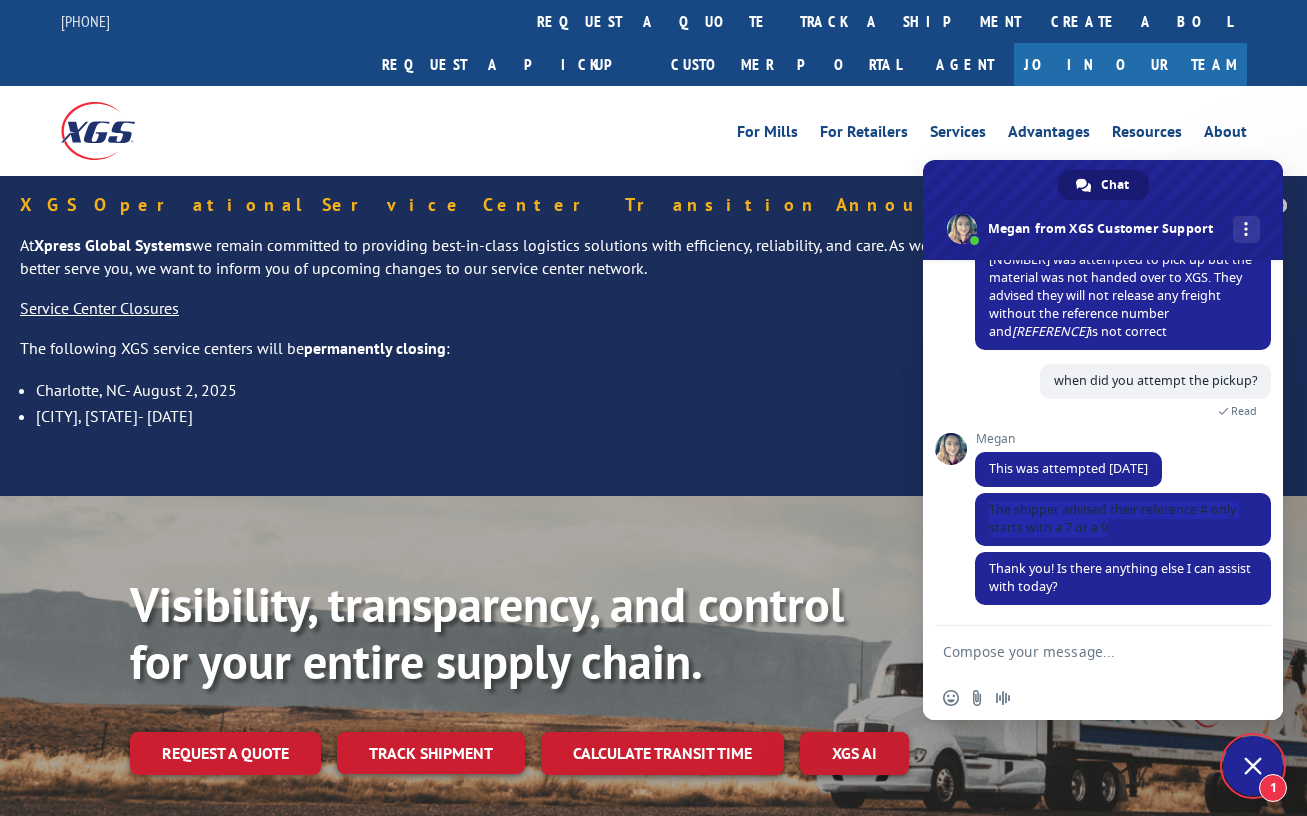 scroll, scrollTop: 303, scrollLeft: 0, axis: vertical 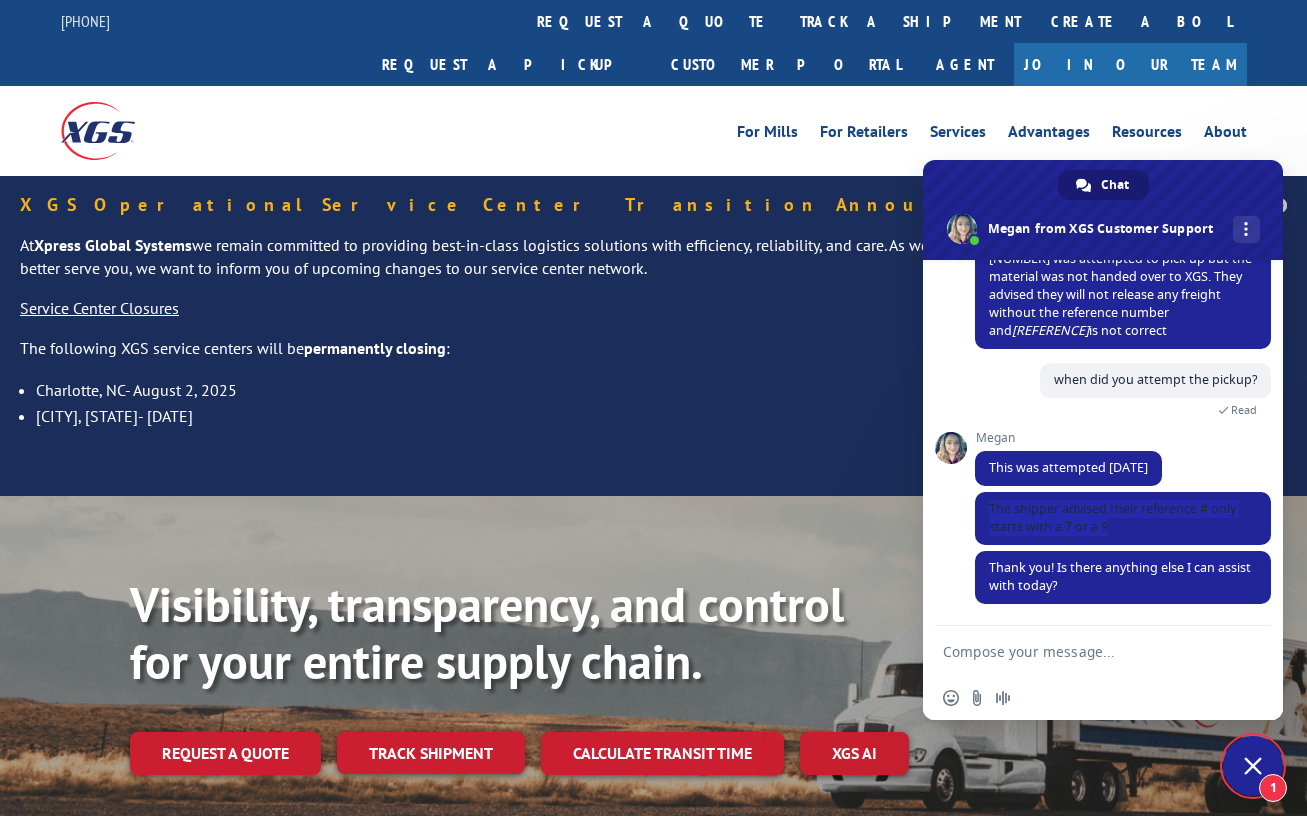 click on "XGS Operational Service Center Transition Announcement
At Xpress Global Systems we remain committed to providing best-in-class logistics solutions with efficiency, reliability, and care. As we continue to evolve and streamline operations to better serve you, we want to inform you of upcoming changes to our service center network.
Service Center Closures
The following XGS service centers will be permanently closing :
Charlotte, NC- [DATE]
Rochester, NY- [DATE]" at bounding box center [653, 336] 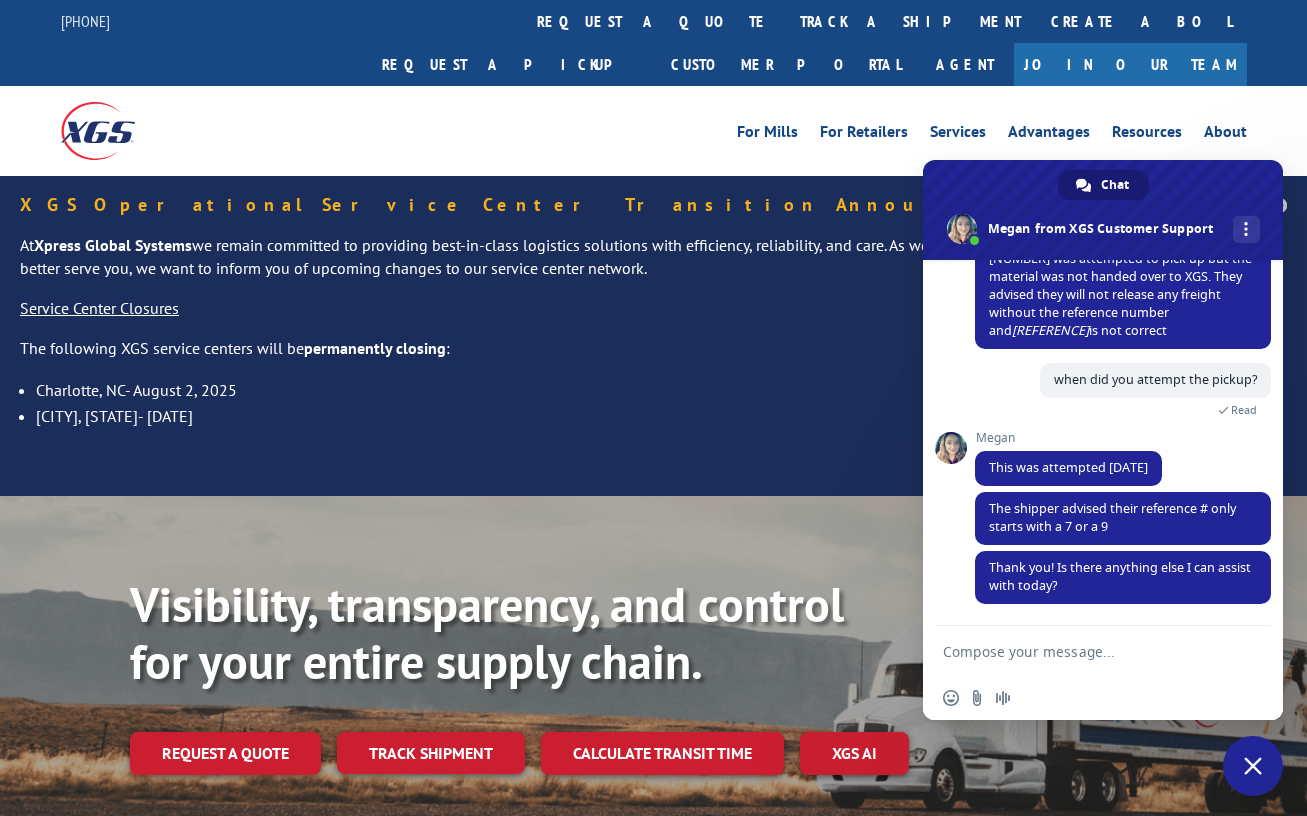 click at bounding box center [1083, 651] 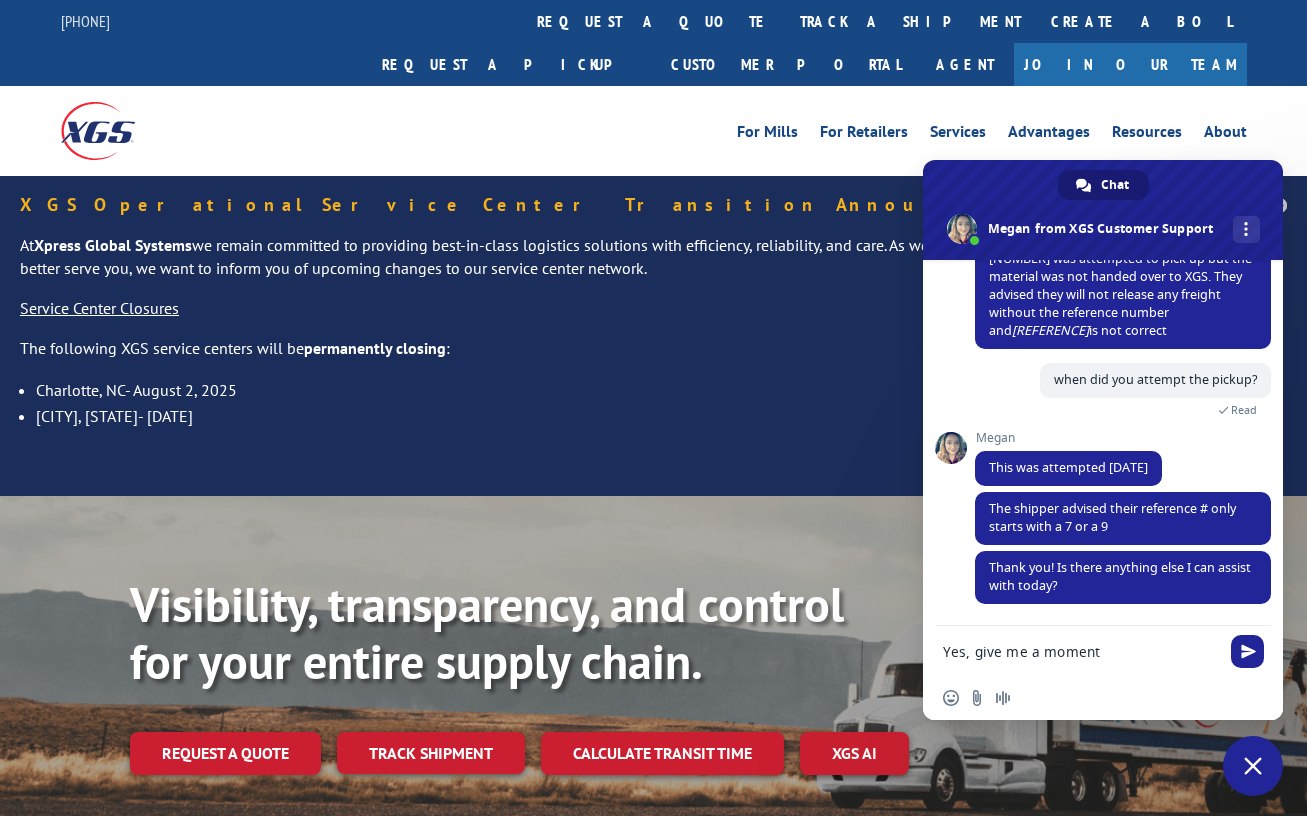 type on "Yes, give me a moment" 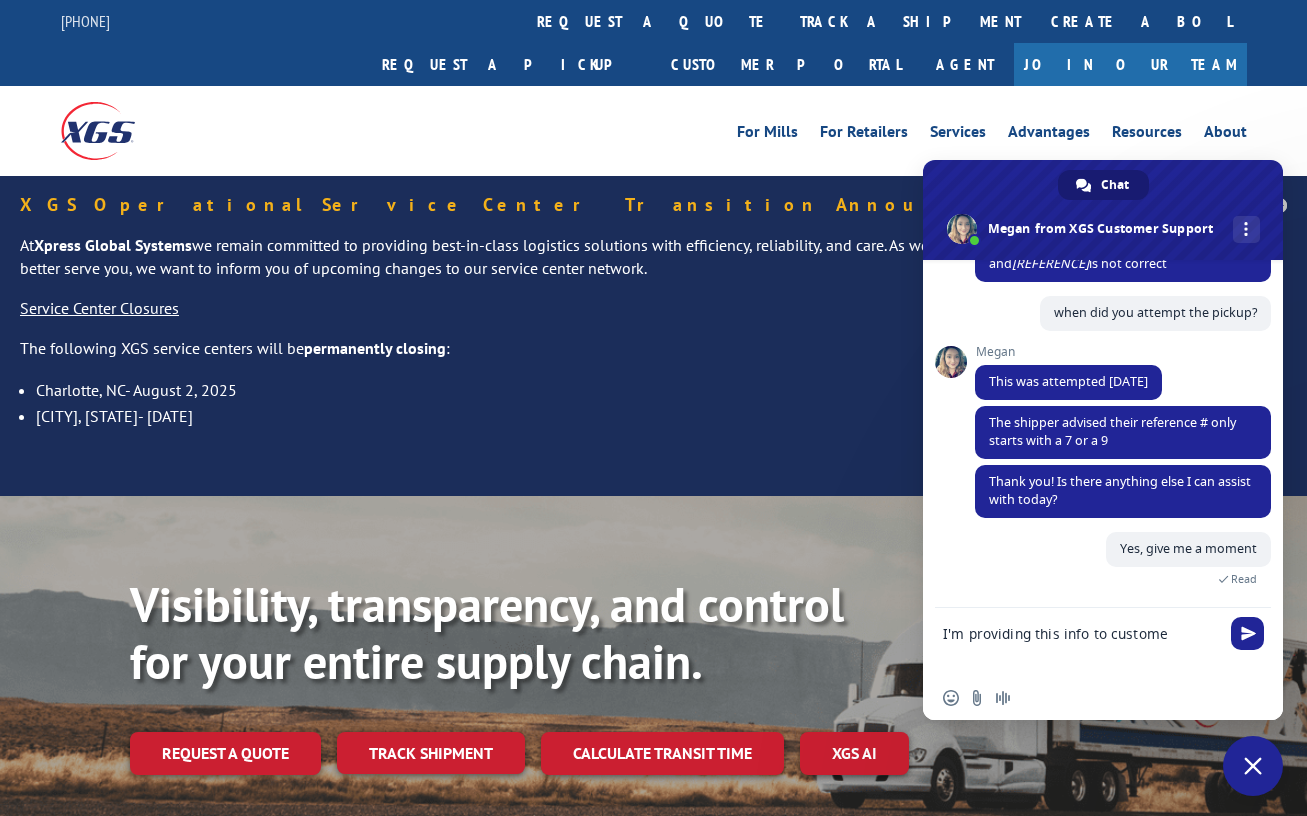 scroll, scrollTop: 370, scrollLeft: 0, axis: vertical 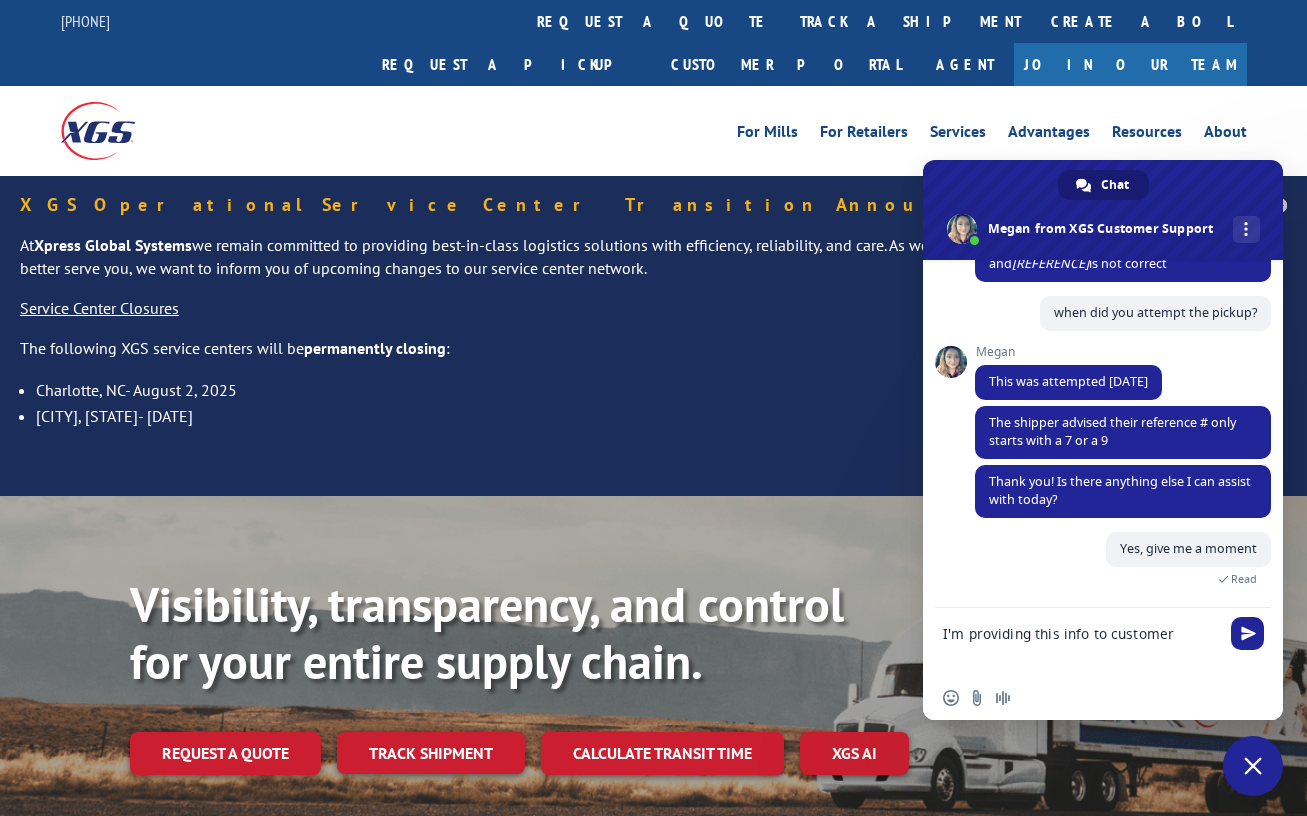 type on "I'm providing this info to customer" 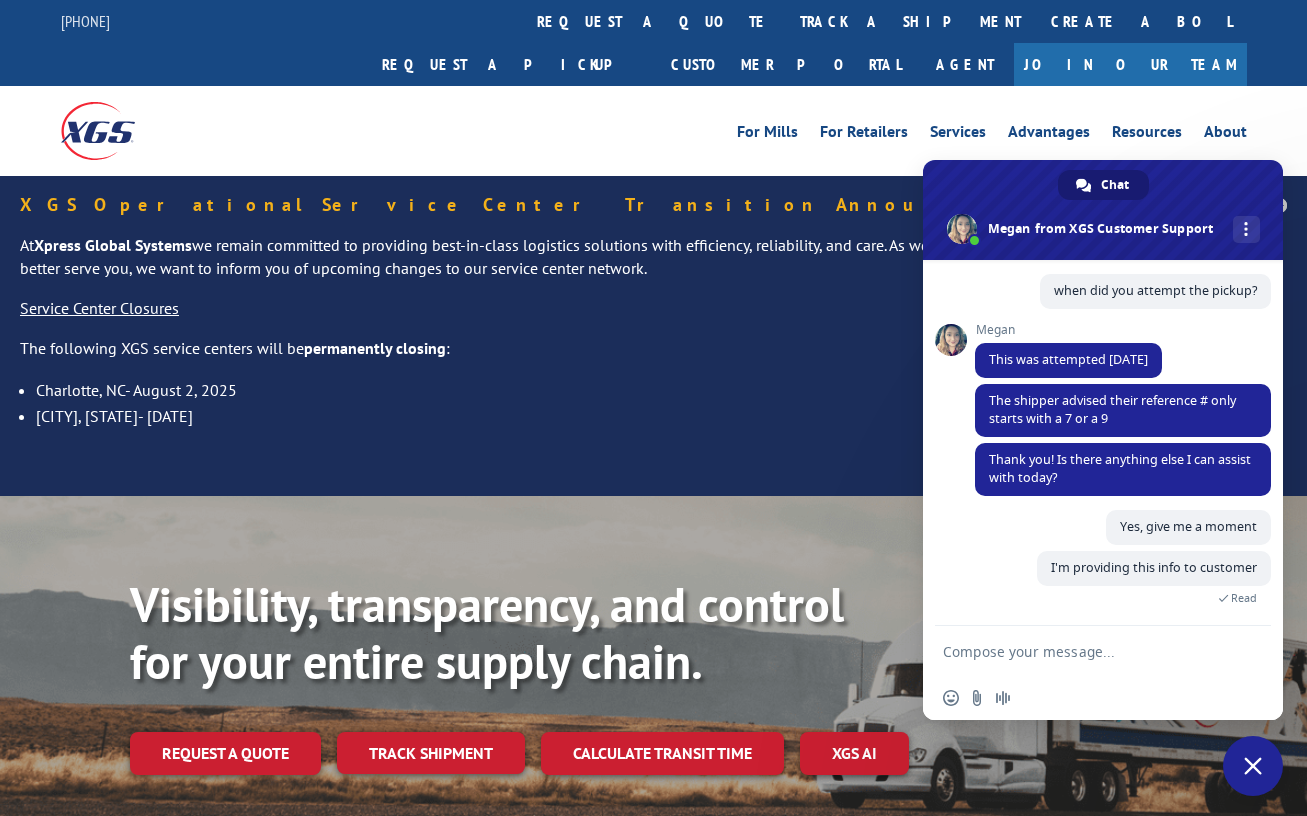 scroll, scrollTop: 393, scrollLeft: 0, axis: vertical 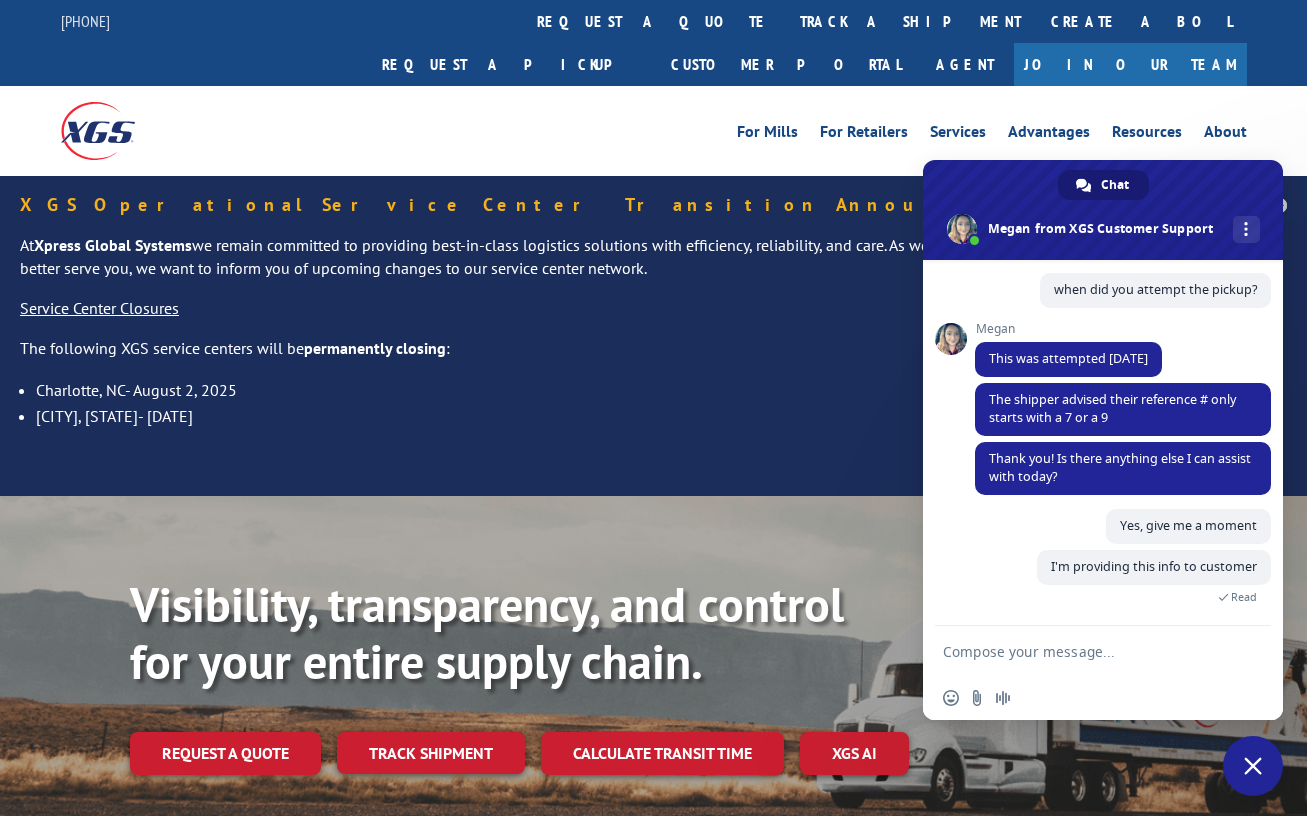 click at bounding box center (1083, 651) 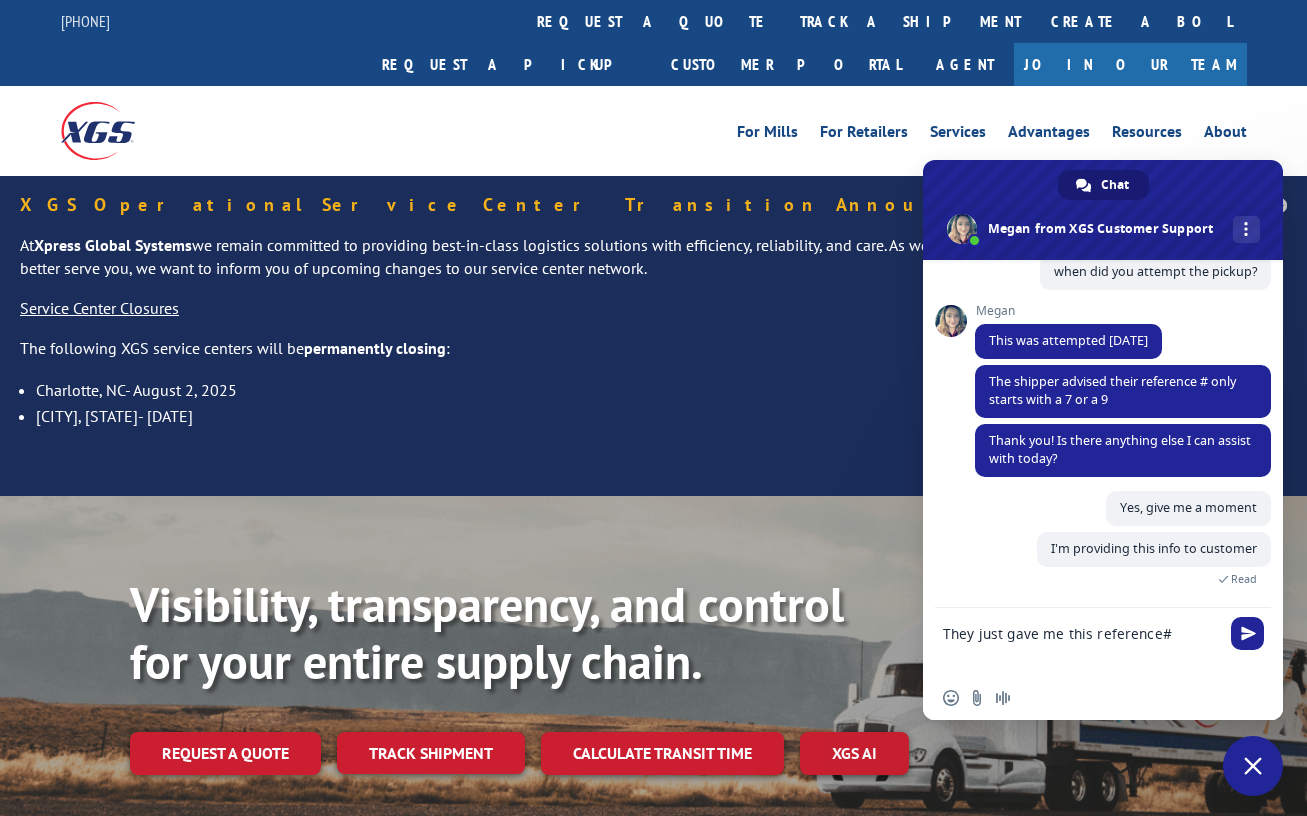 scroll, scrollTop: 411, scrollLeft: 0, axis: vertical 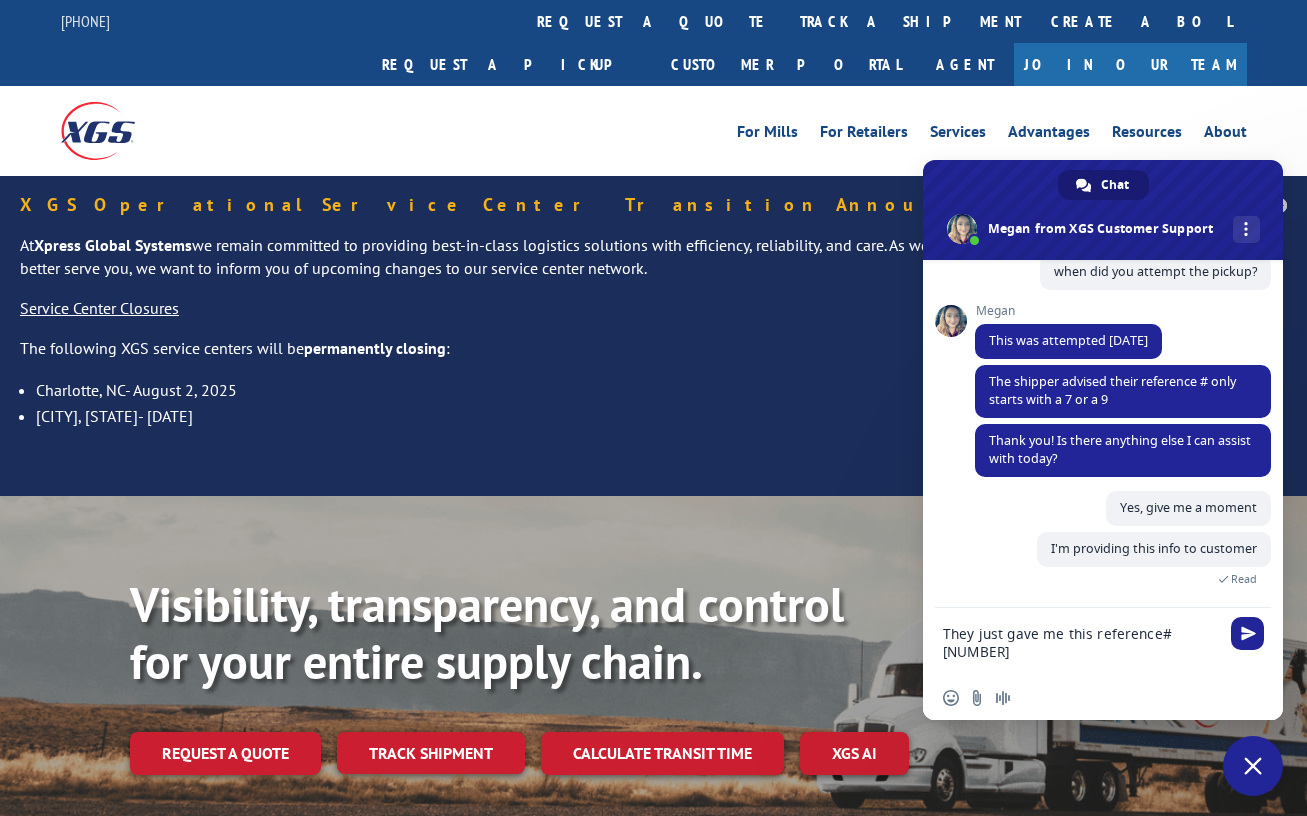 type on "They just gave me this reference# [NUMBER]" 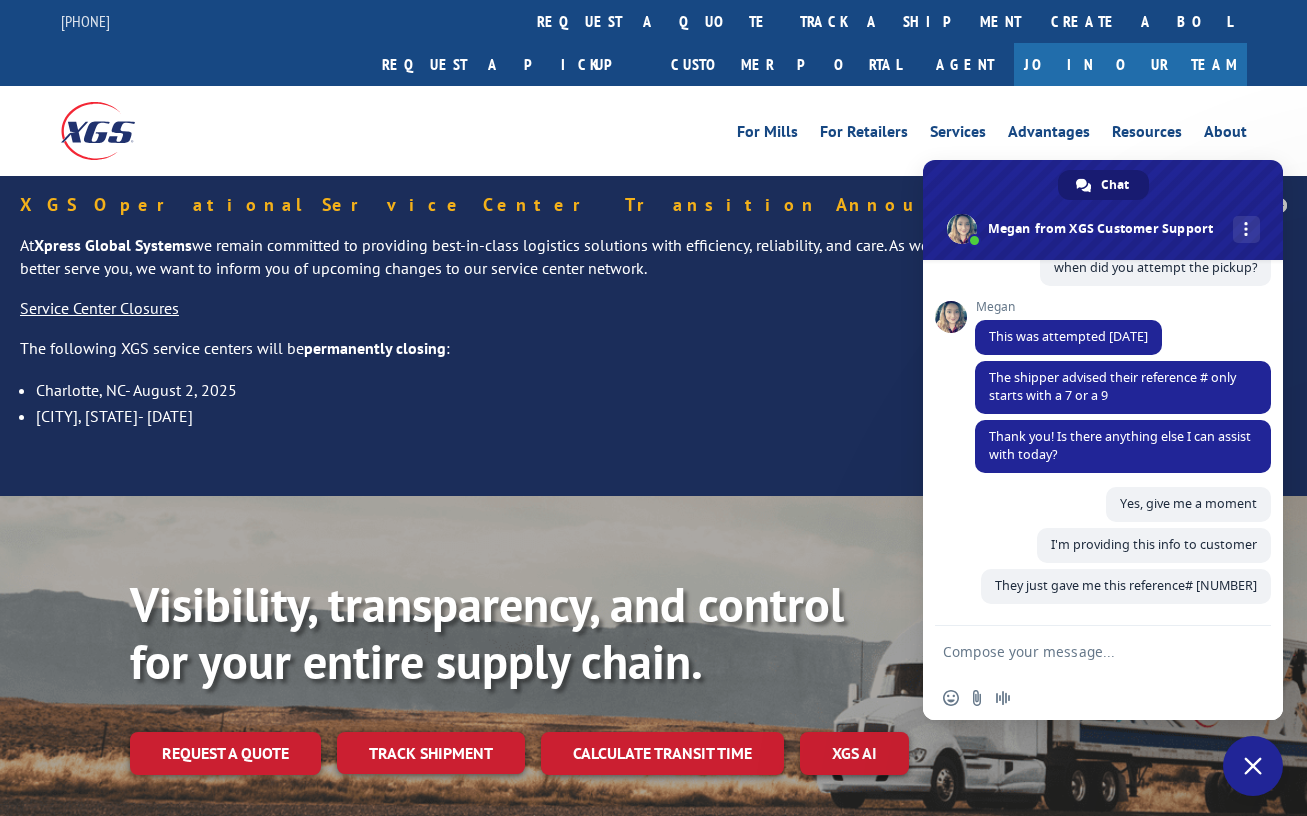 scroll, scrollTop: 434, scrollLeft: 0, axis: vertical 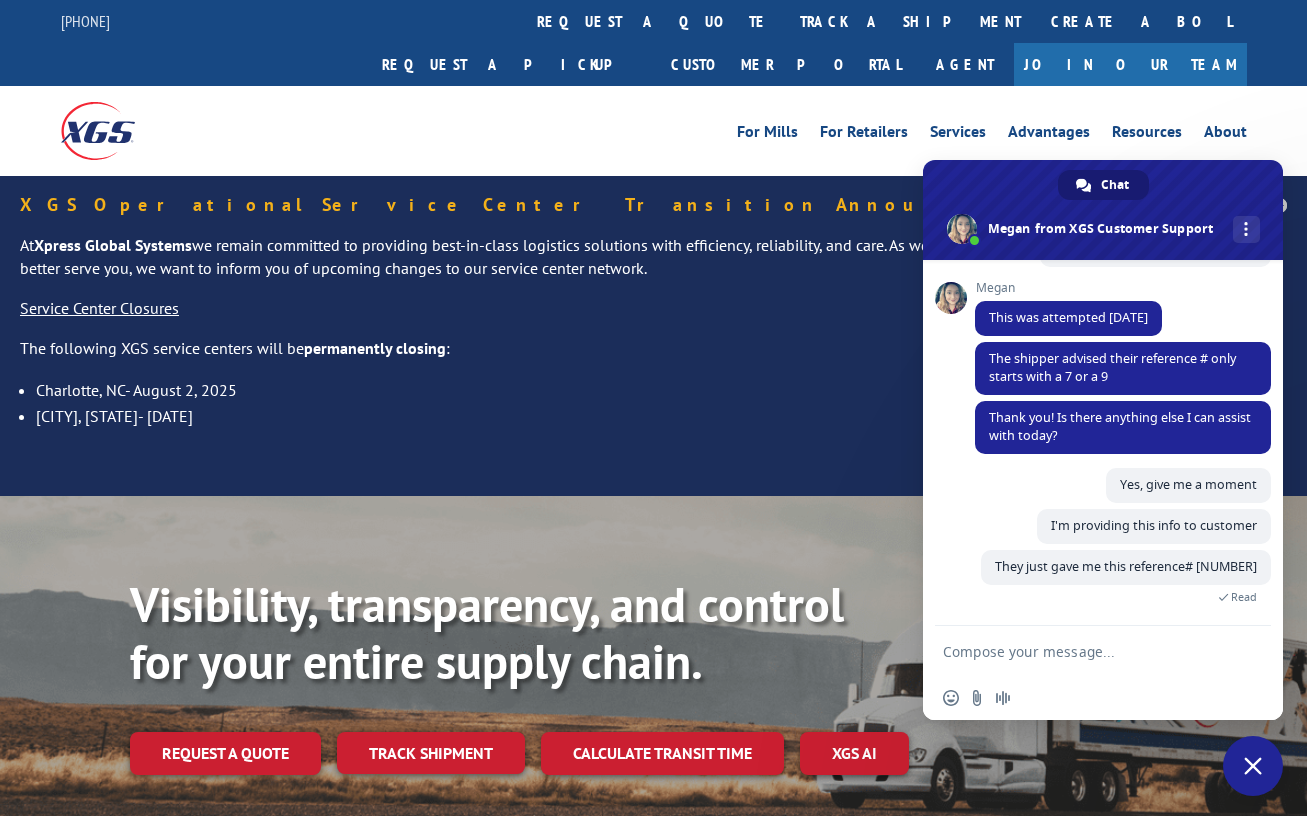 click on "XGS Operational Service Center Transition Announcement
At Xpress Global Systems we remain committed to providing best-in-class logistics solutions with efficiency, reliability, and care. As we continue to evolve and streamline operations to better serve you, we want to inform you of upcoming changes to our service center network.
Service Center Closures
The following XGS service centers will be permanently closing :
Charlotte, NC- [DATE]
Rochester, NY- [DATE]" at bounding box center [653, 336] 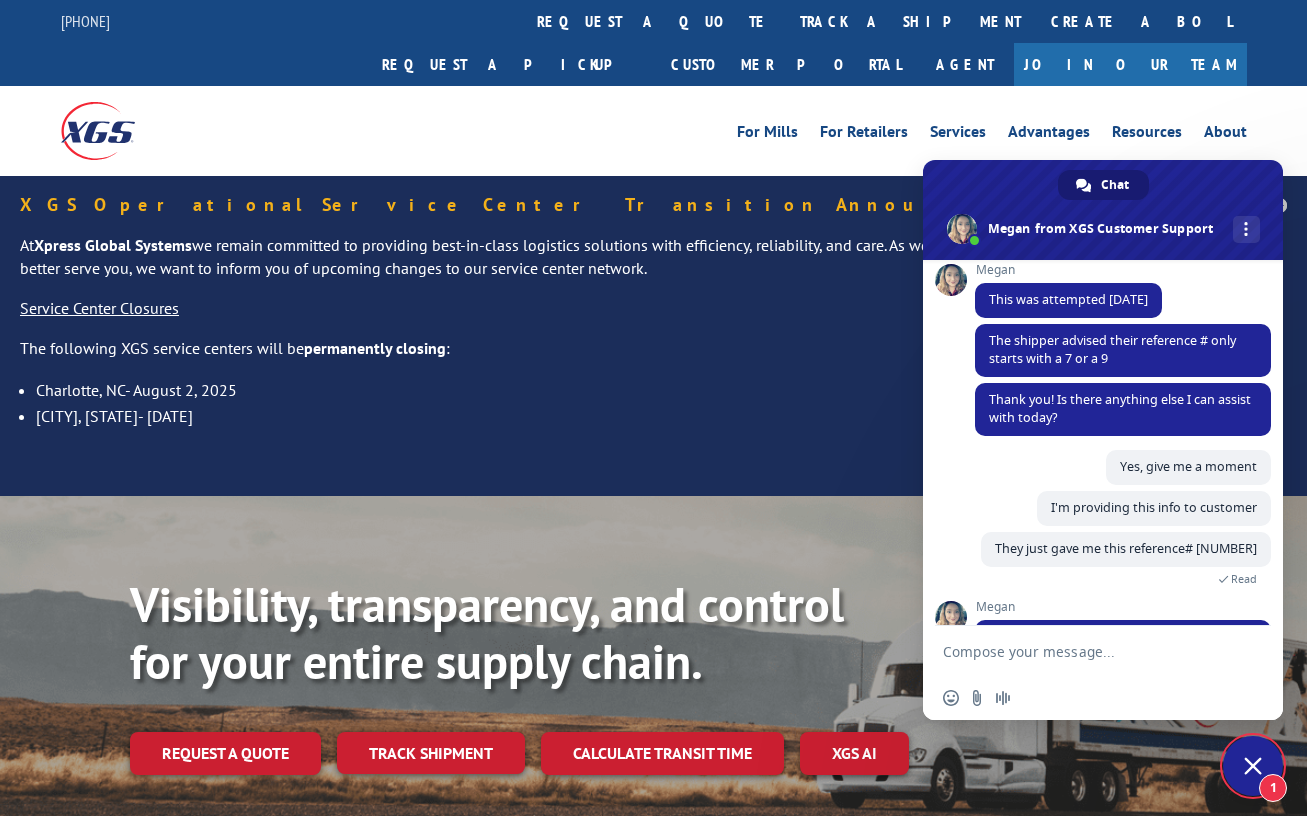 scroll, scrollTop: 521, scrollLeft: 0, axis: vertical 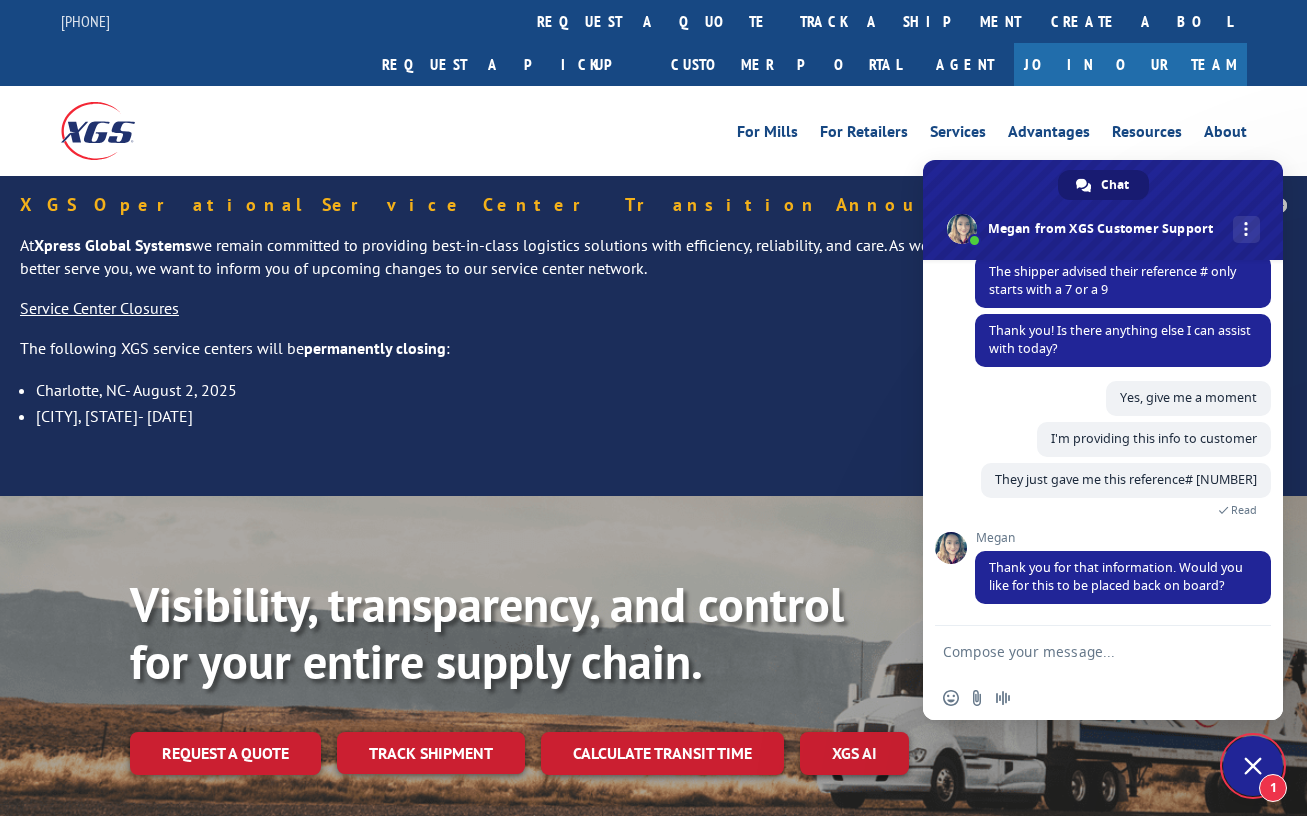 click on "XGS Operational Service Center Transition Announcement
At Xpress Global Systems we remain committed to providing best-in-class logistics solutions with efficiency, reliability, and care. As we continue to evolve and streamline operations to better serve you, we want to inform you of upcoming changes to our service center network.
Service Center Closures
The following XGS service centers will be permanently closing :
Charlotte, NC- [DATE]
Rochester, NY- [DATE]" at bounding box center [653, 336] 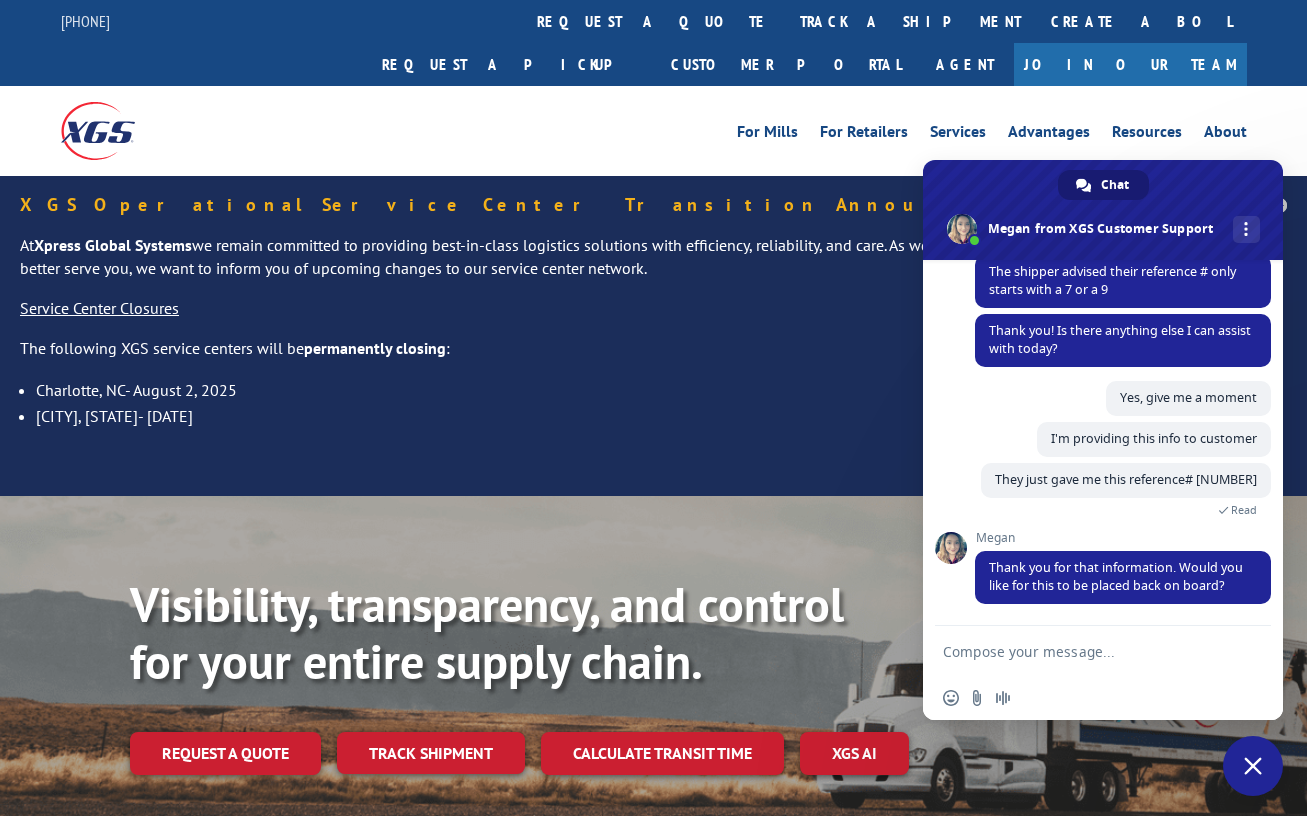 click at bounding box center (1083, 651) 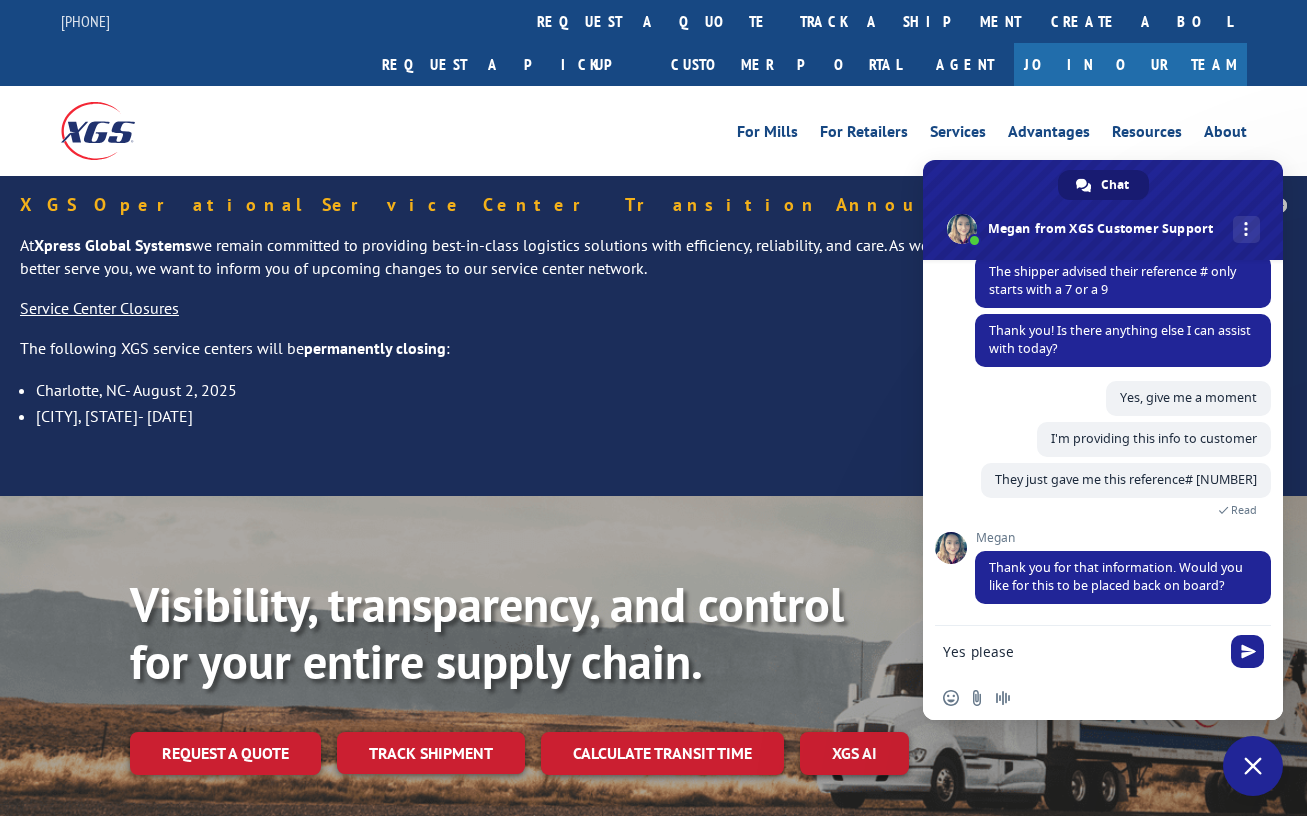 type on "Yes please" 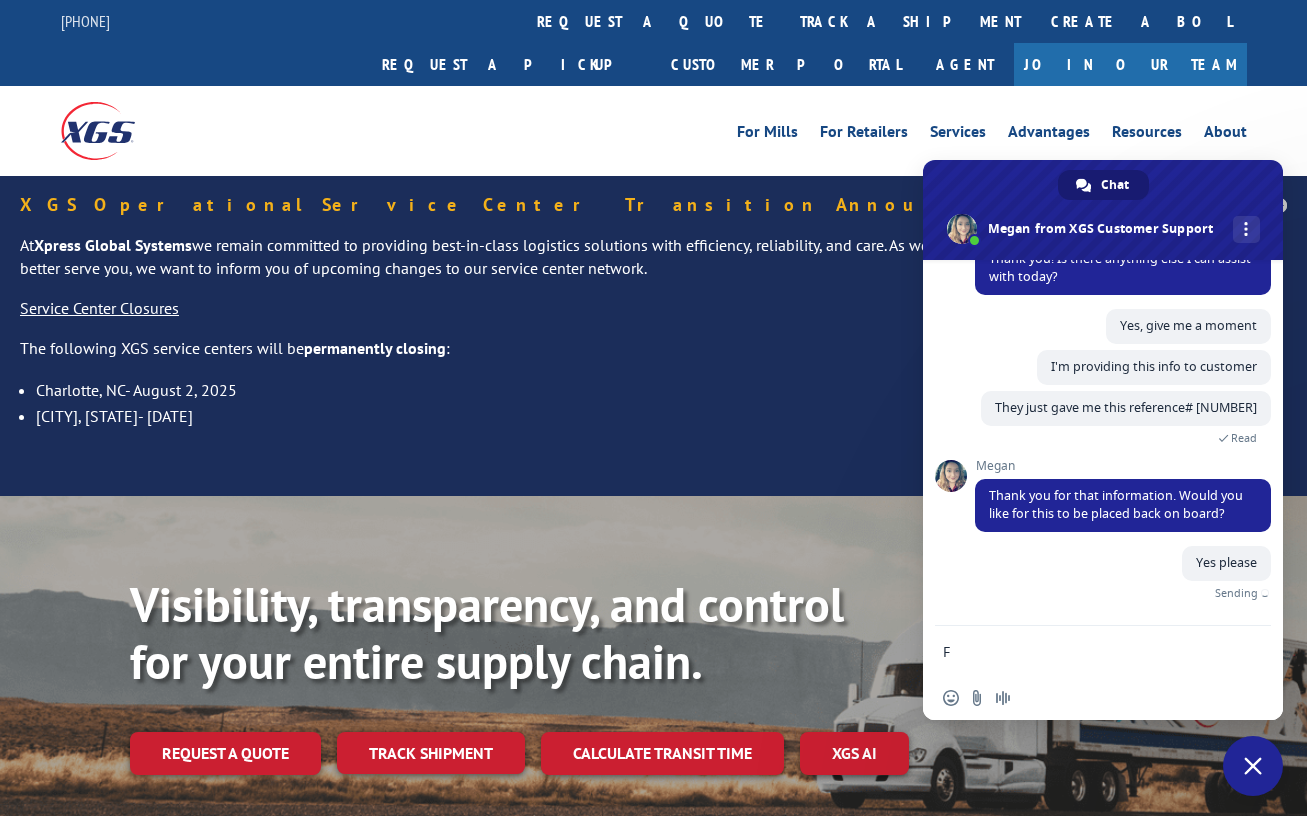 scroll, scrollTop: 570, scrollLeft: 0, axis: vertical 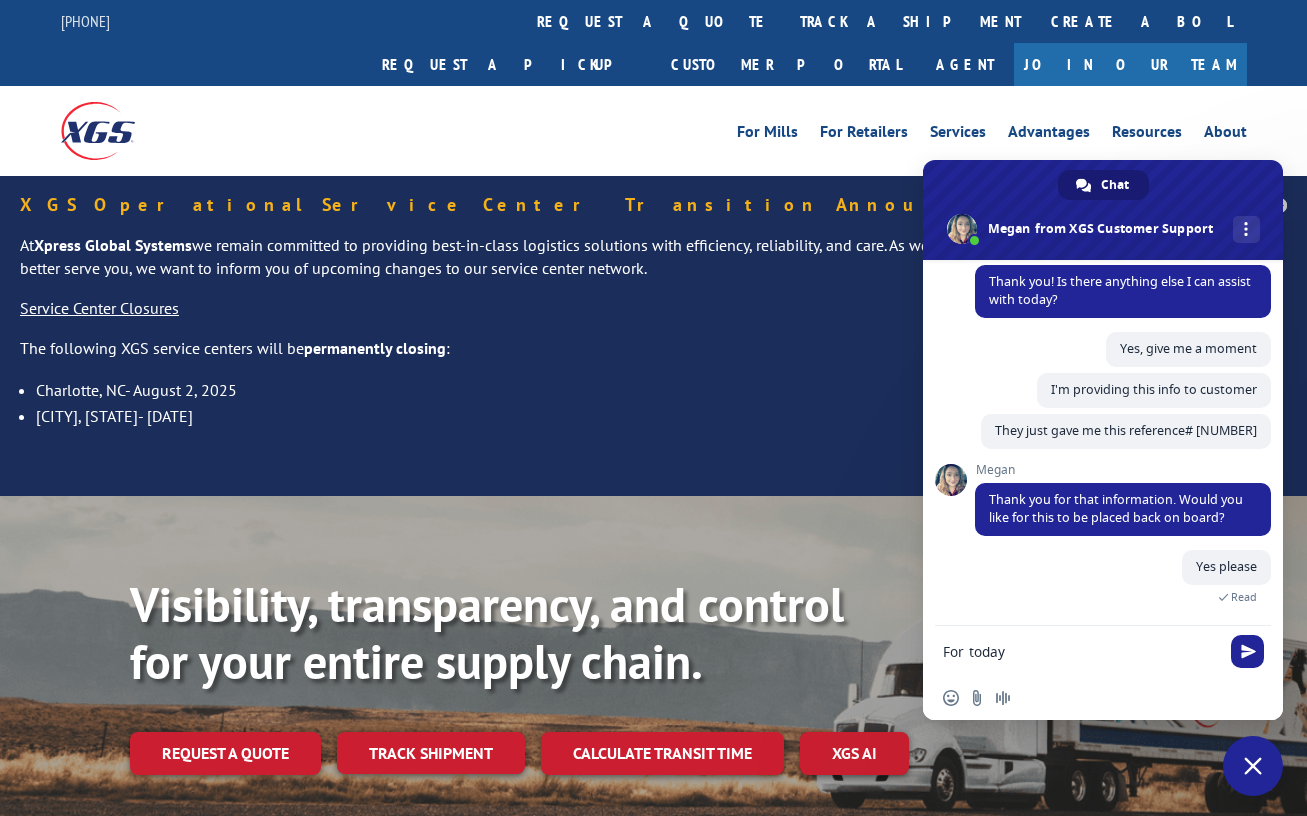type on "For today" 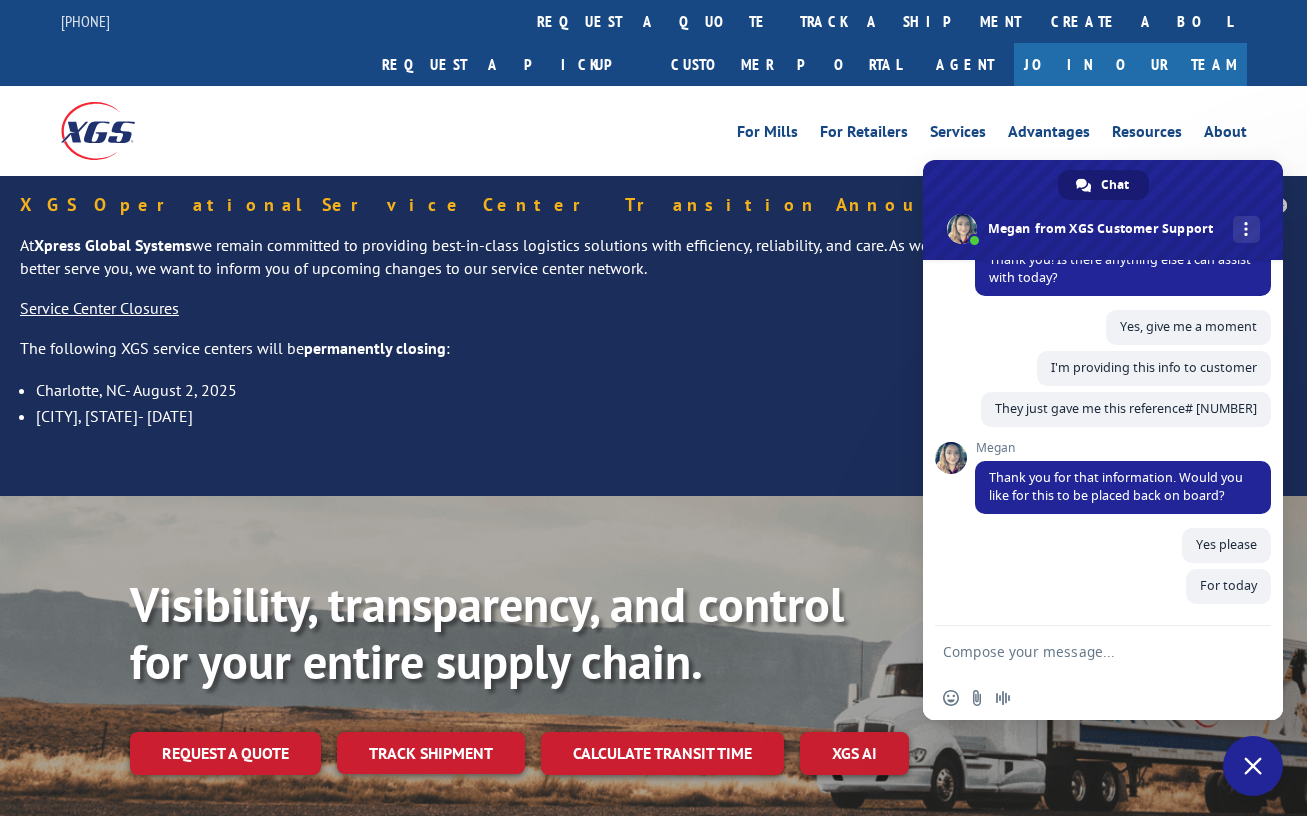scroll, scrollTop: 611, scrollLeft: 0, axis: vertical 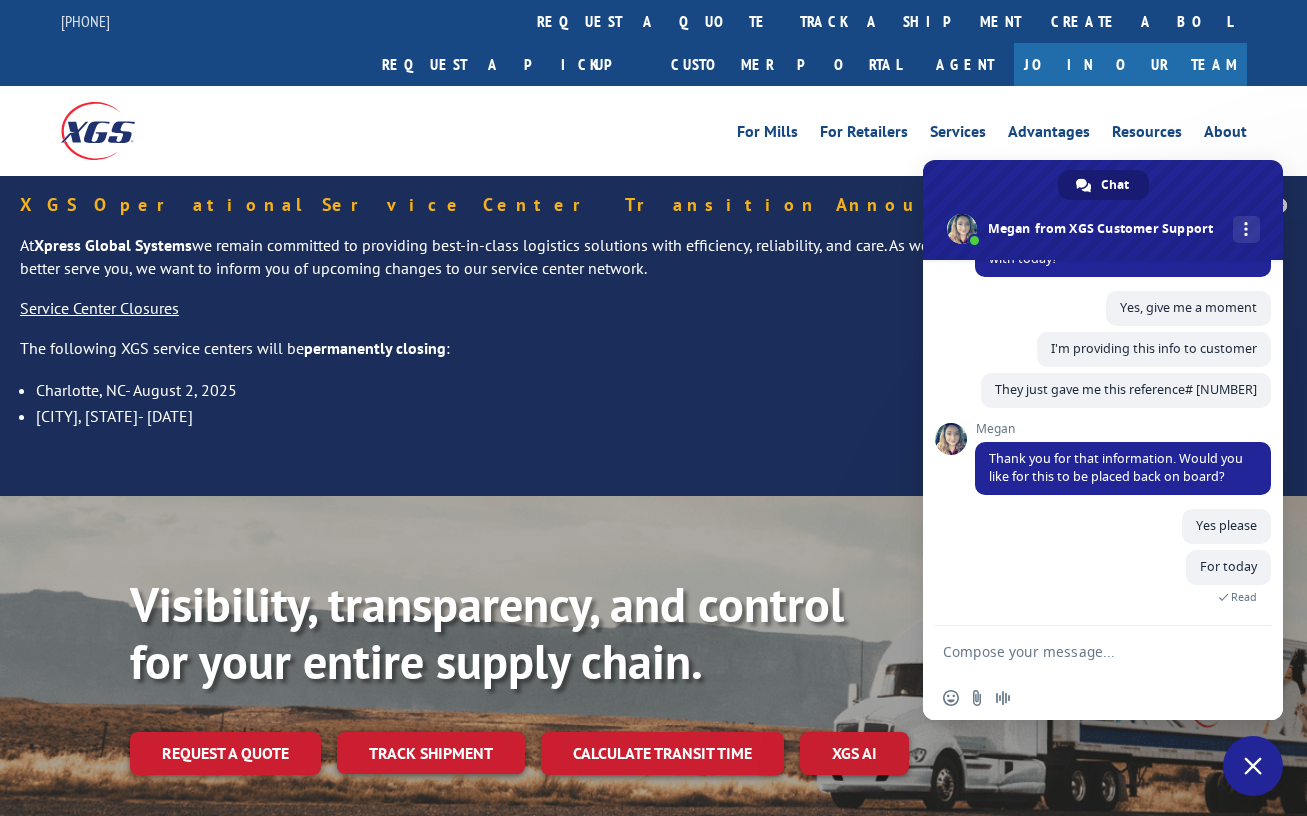 click at bounding box center [1083, 651] 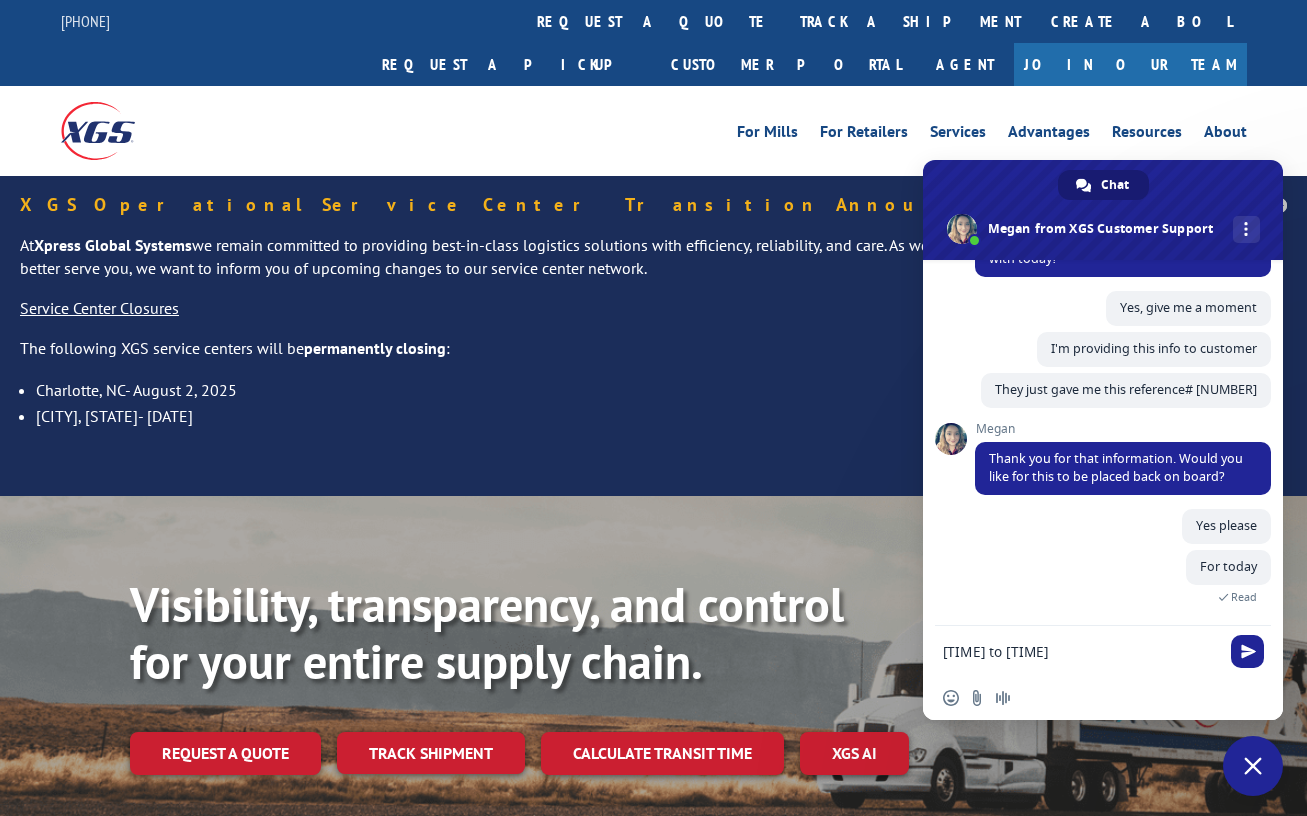 type on "[TIME] to [TIME]" 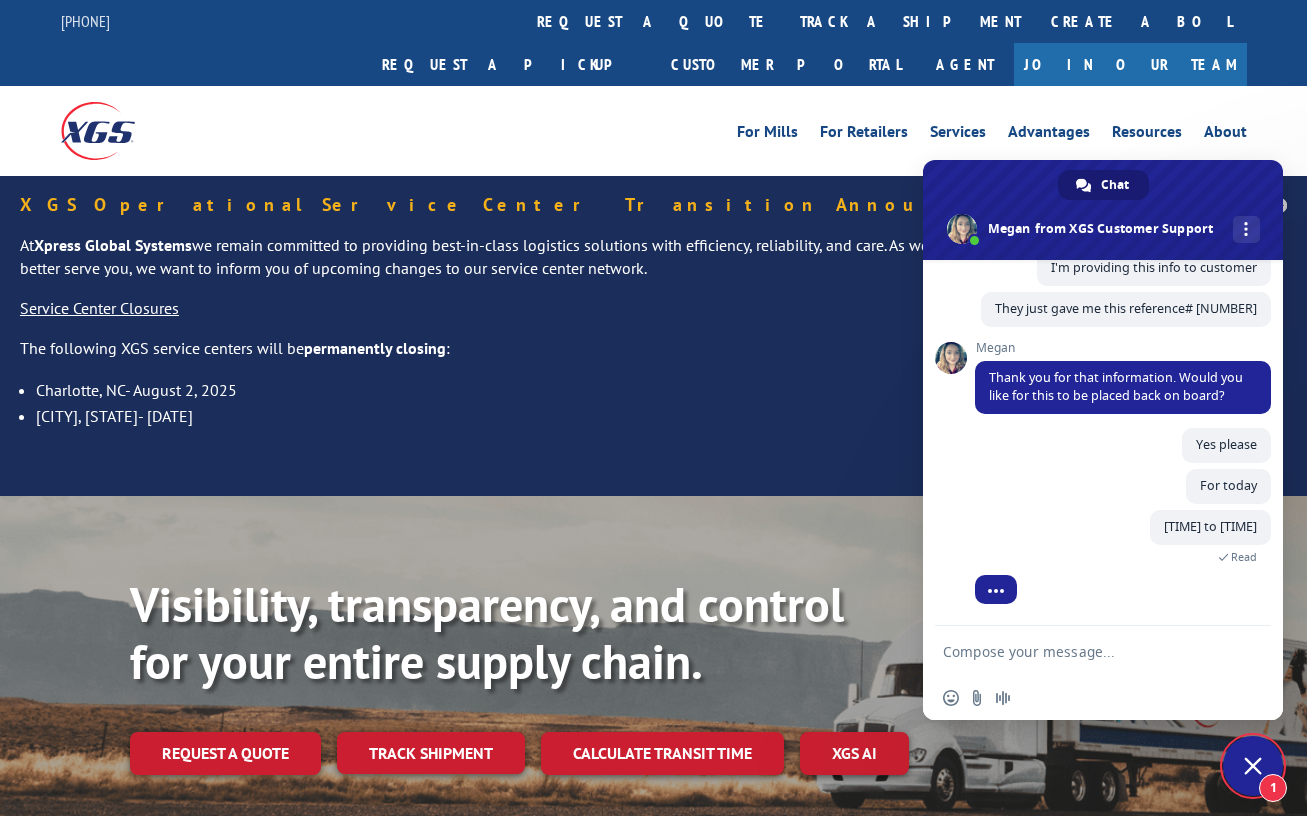 scroll, scrollTop: 757, scrollLeft: 0, axis: vertical 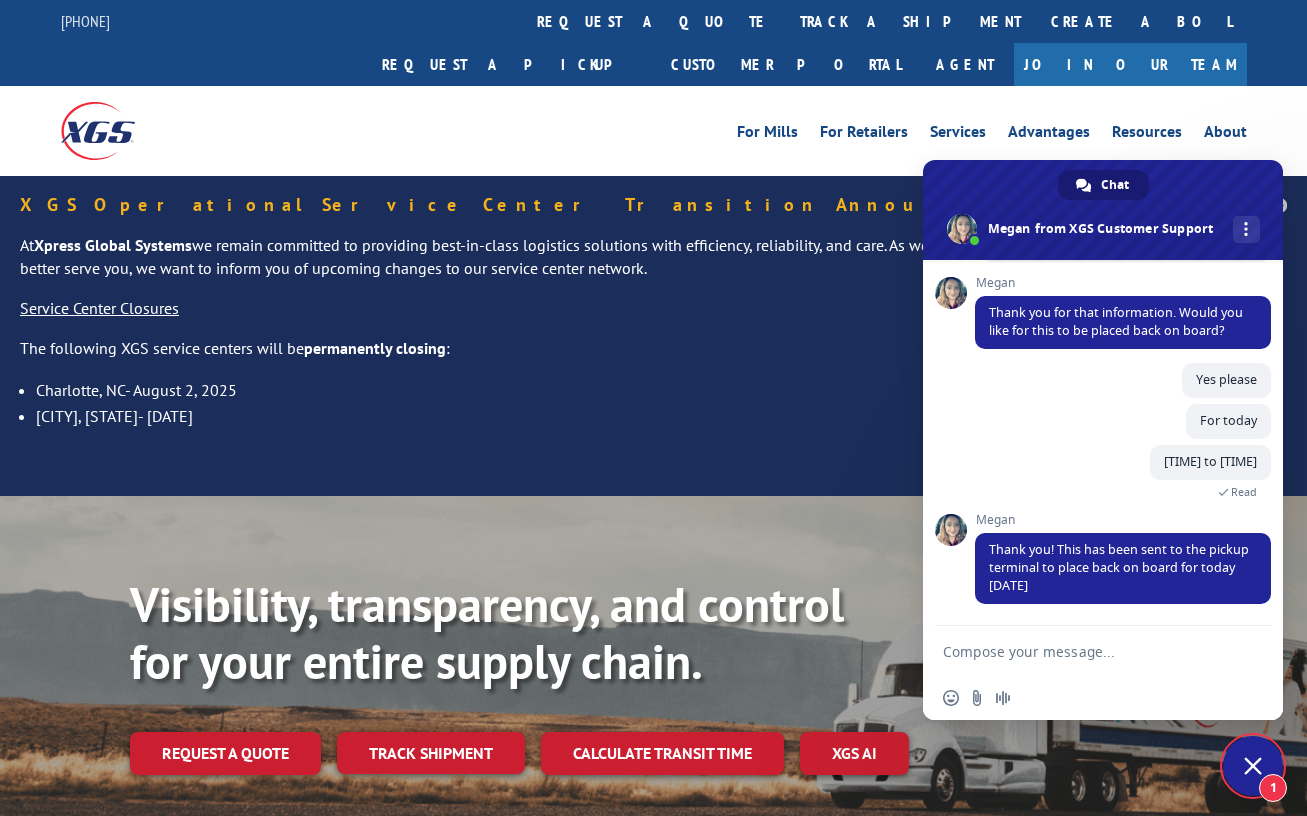 click on "XGS Operational Service Center Transition Announcement
At Xpress Global Systems we remain committed to providing best-in-class logistics solutions with efficiency, reliability, and care. As we continue to evolve and streamline operations to better serve you, we want to inform you of upcoming changes to our service center network.
Service Center Closures
The following XGS service centers will be permanently closing :
Charlotte, NC- [DATE]
Rochester, NY- [DATE]" at bounding box center [653, 336] 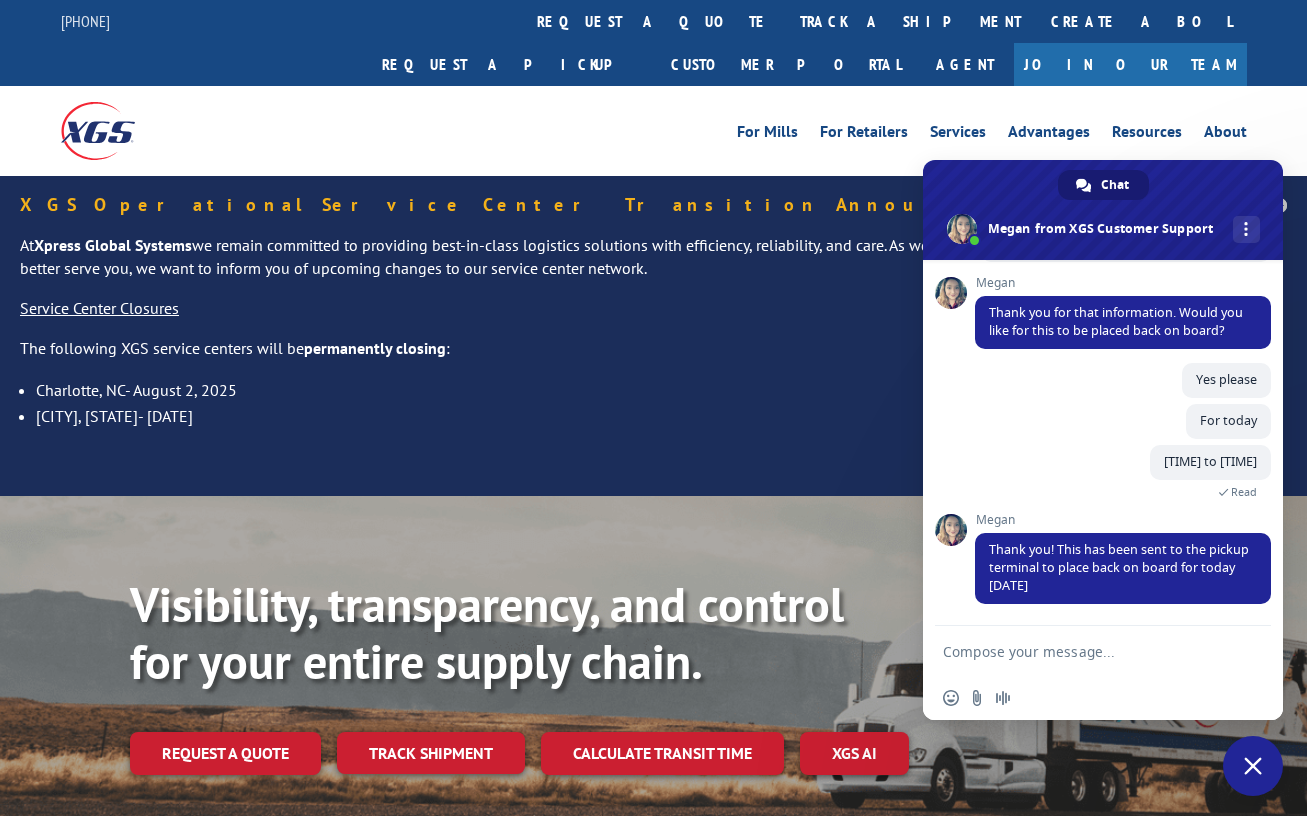 click at bounding box center [1083, 651] 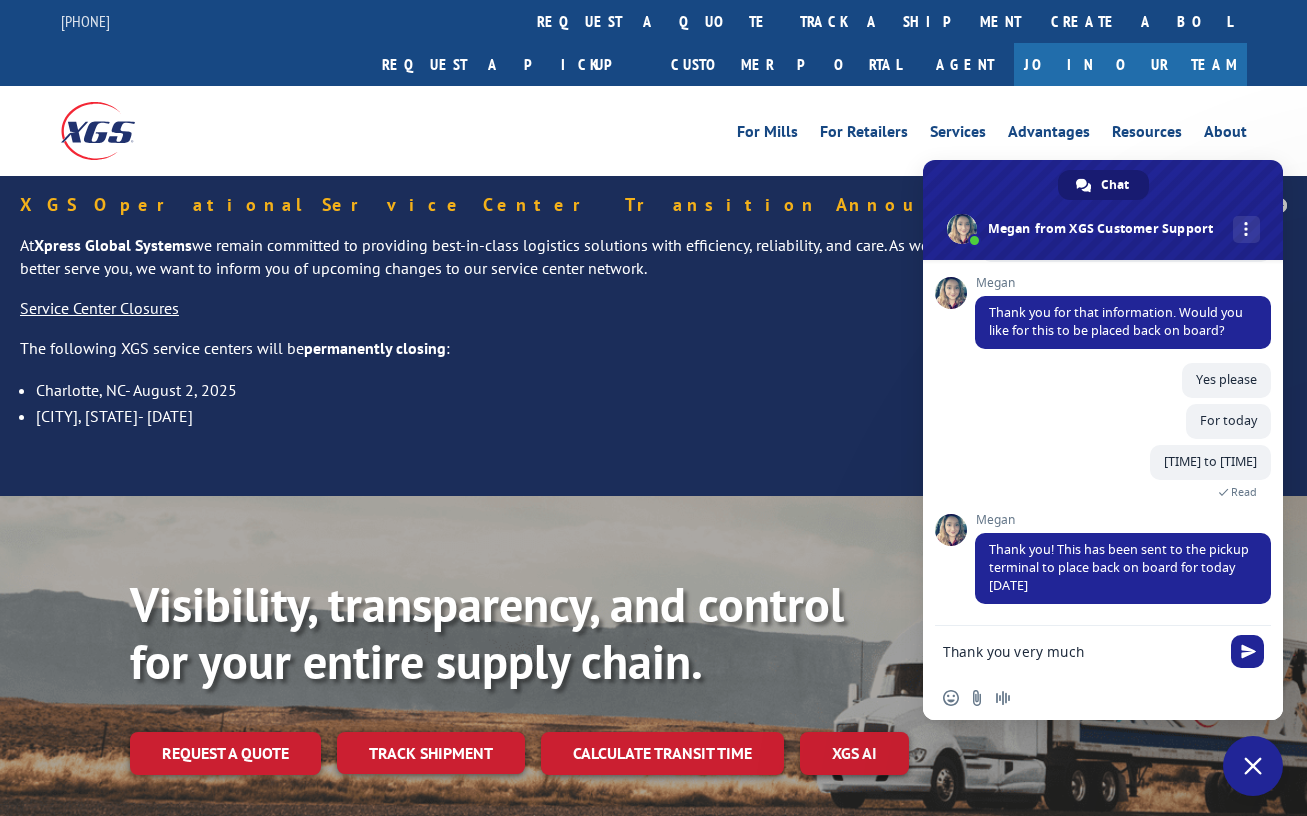 type on "Thank you very much" 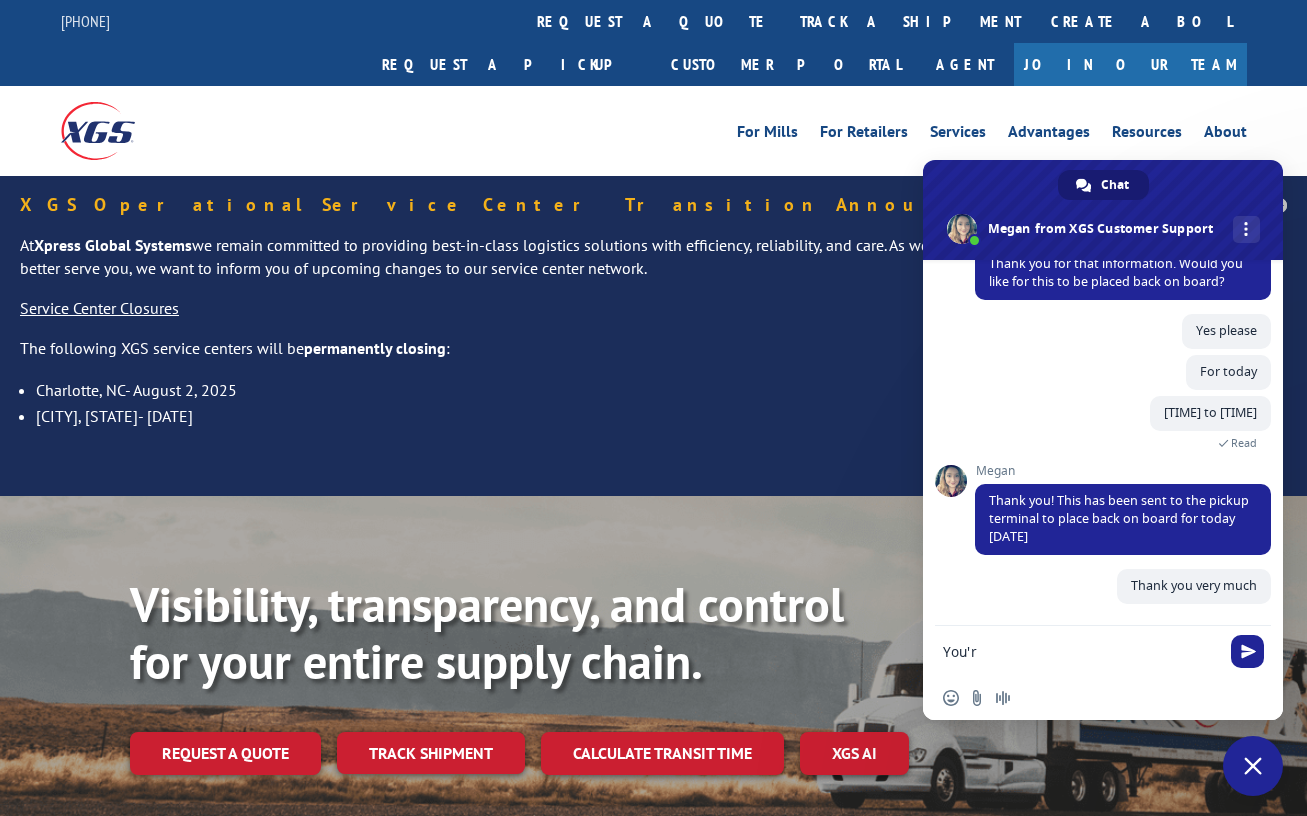 scroll, scrollTop: 806, scrollLeft: 0, axis: vertical 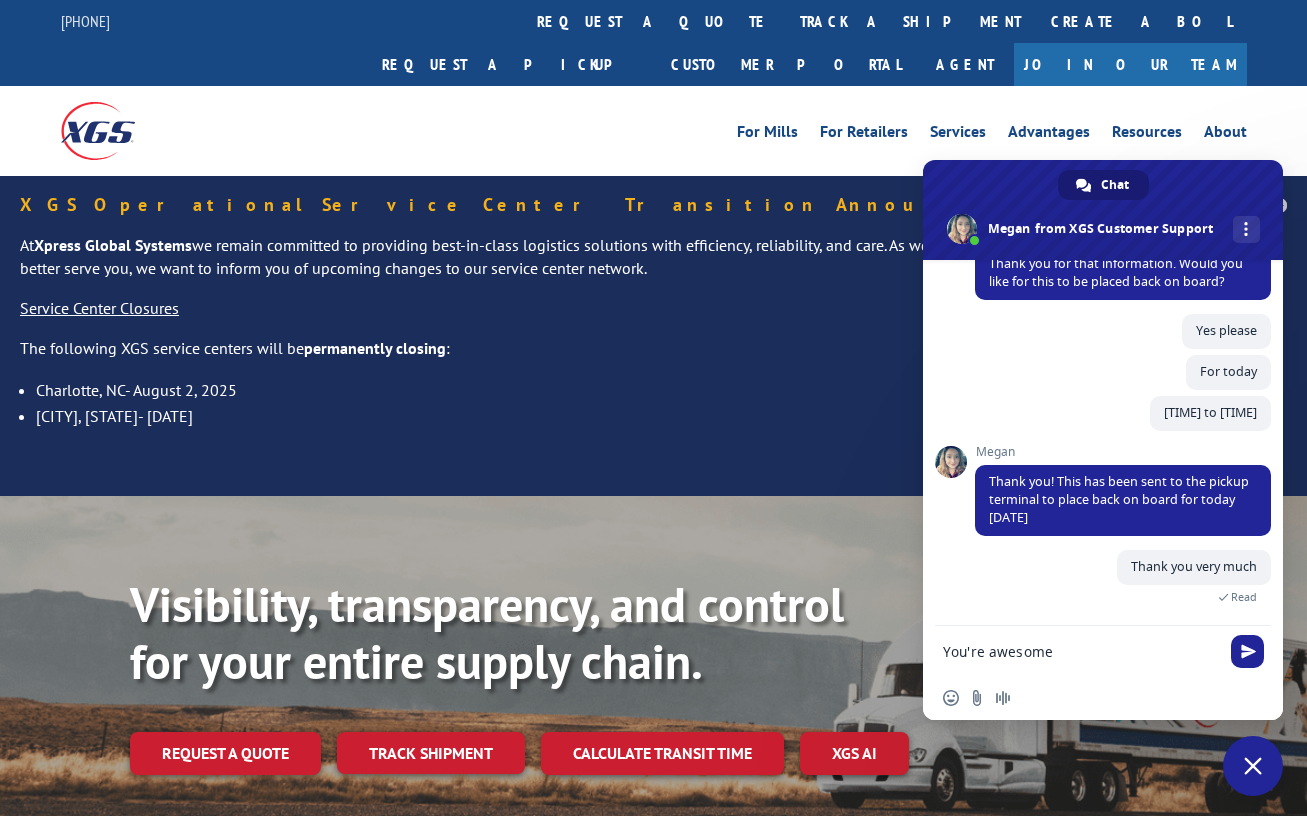 type on "You're awesome" 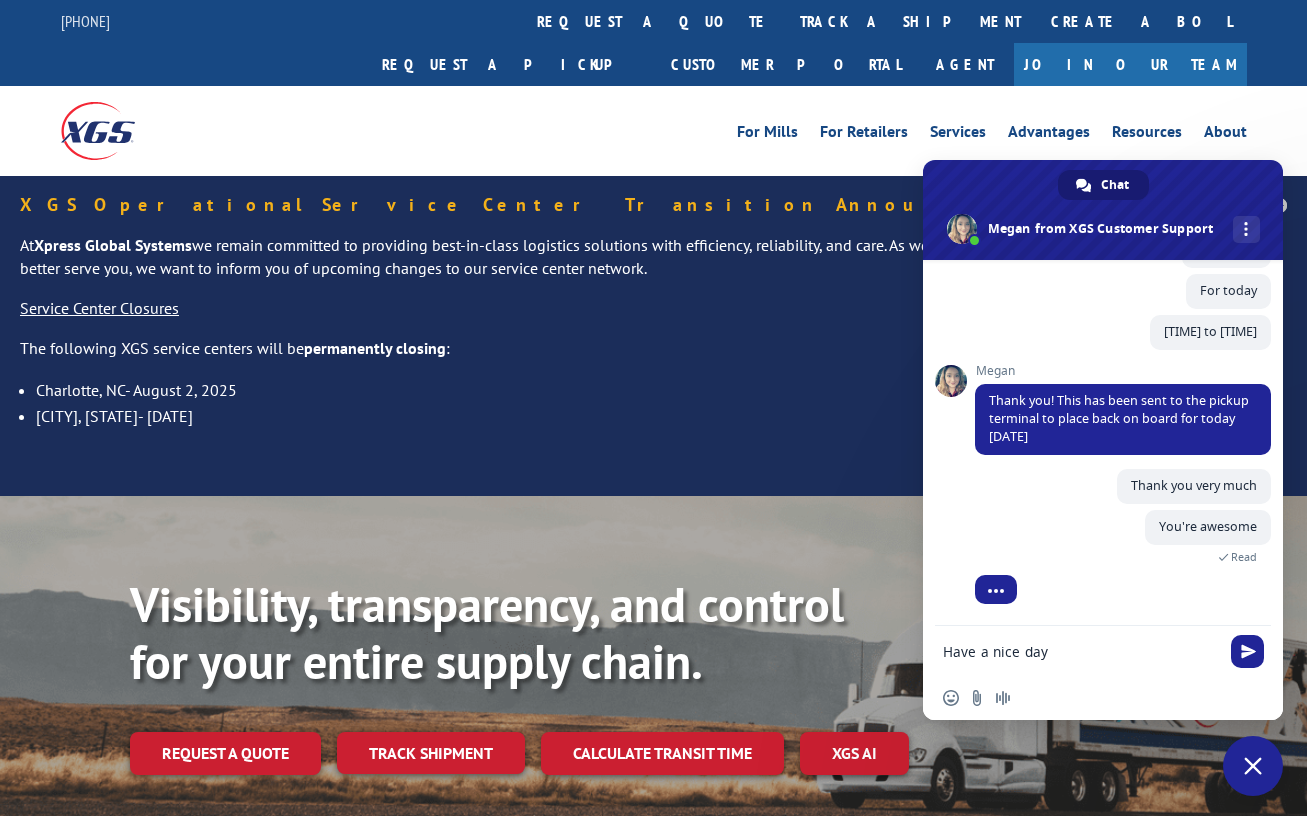 type on "Have a nice day" 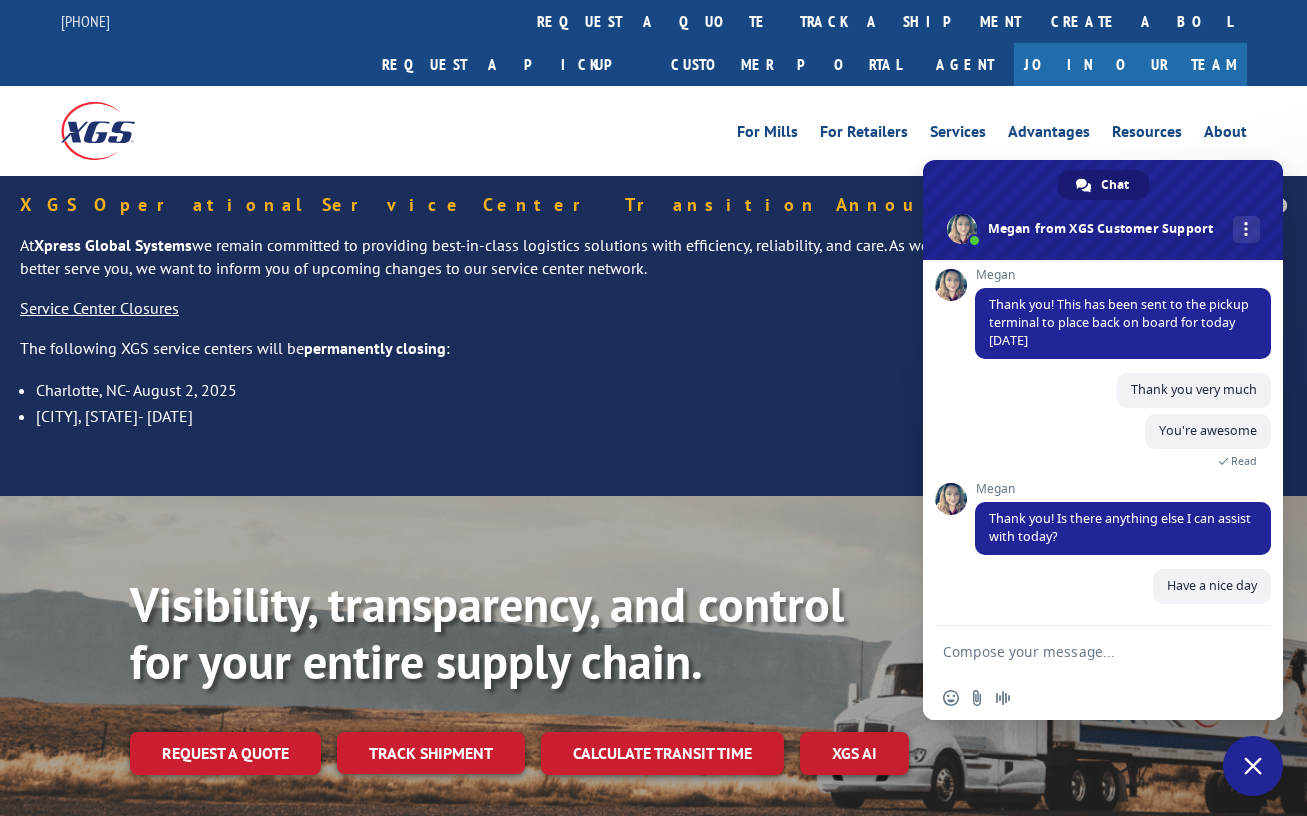 scroll, scrollTop: 983, scrollLeft: 0, axis: vertical 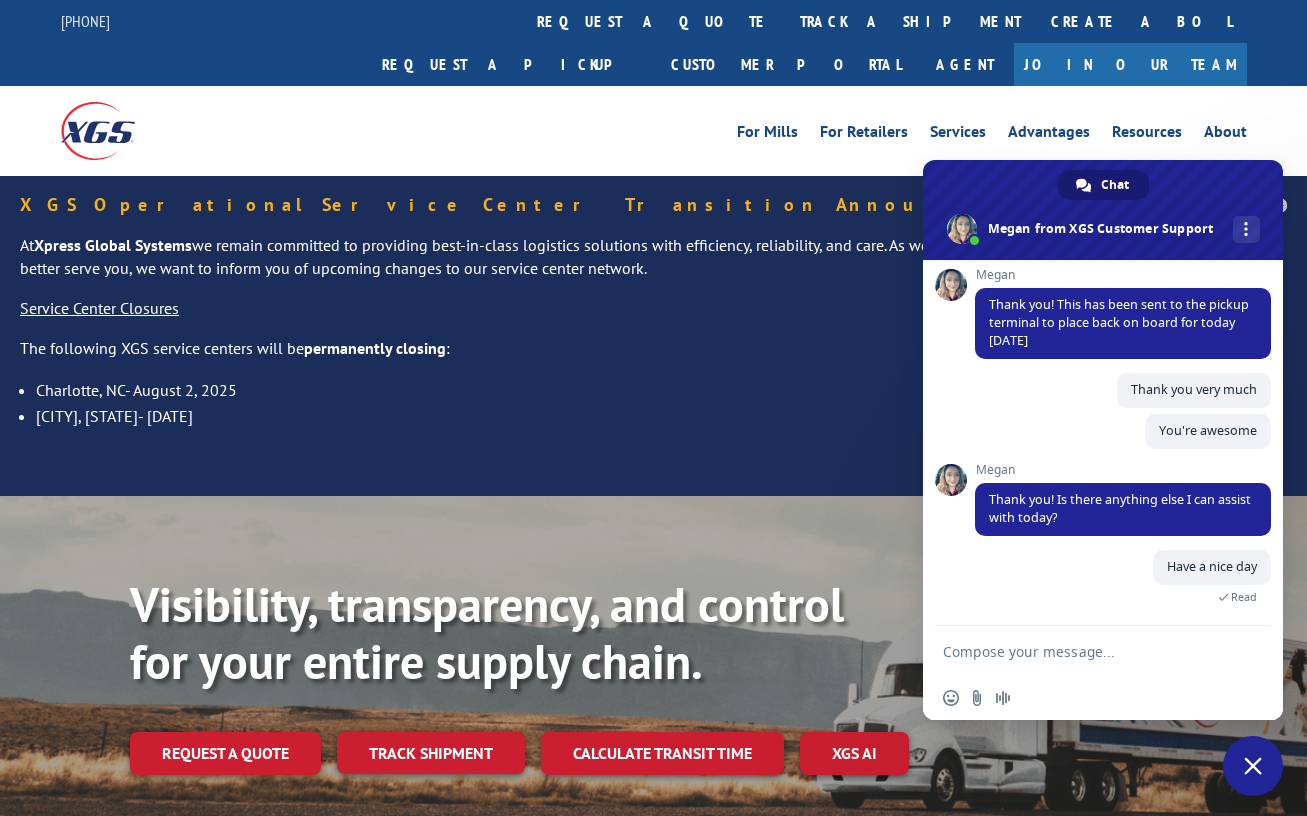 click at bounding box center [1083, 651] 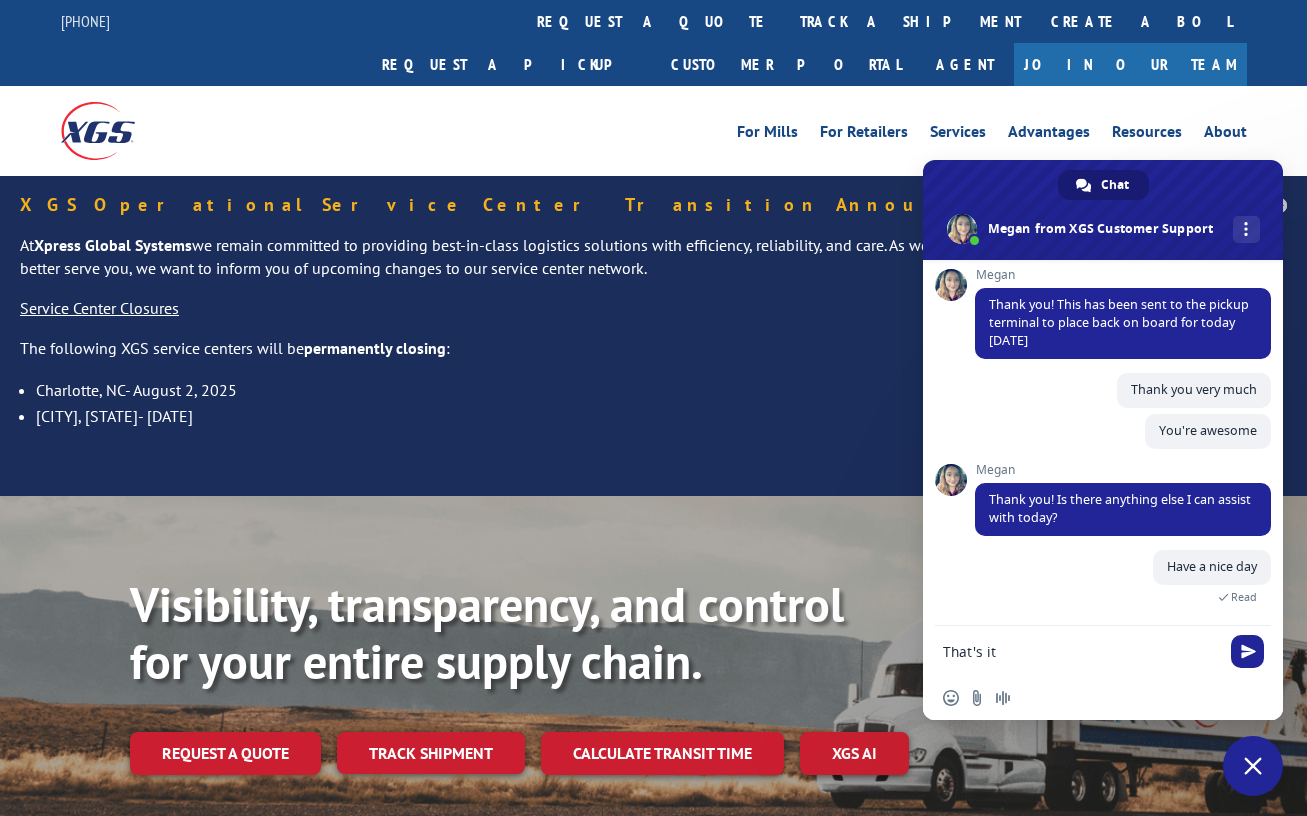 type on "That's it" 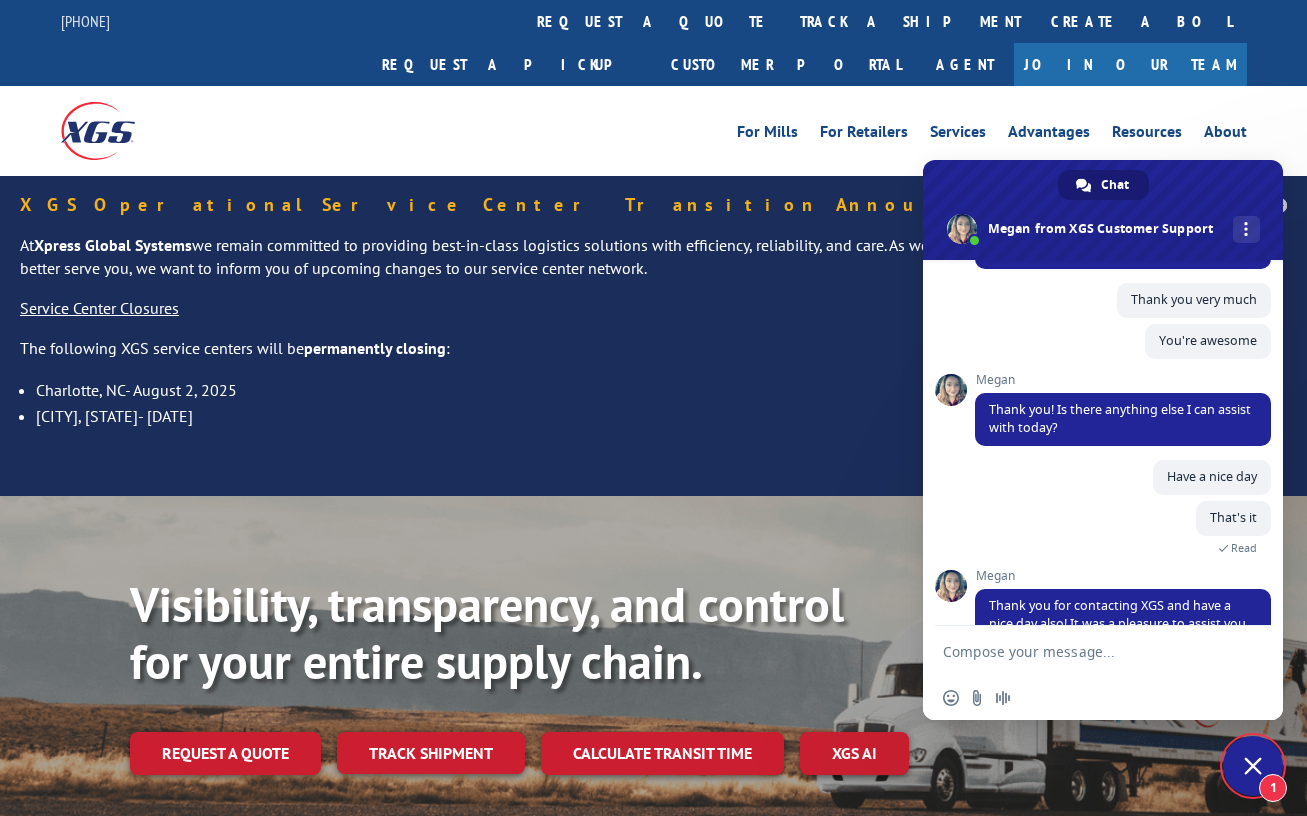 scroll, scrollTop: 1225, scrollLeft: 0, axis: vertical 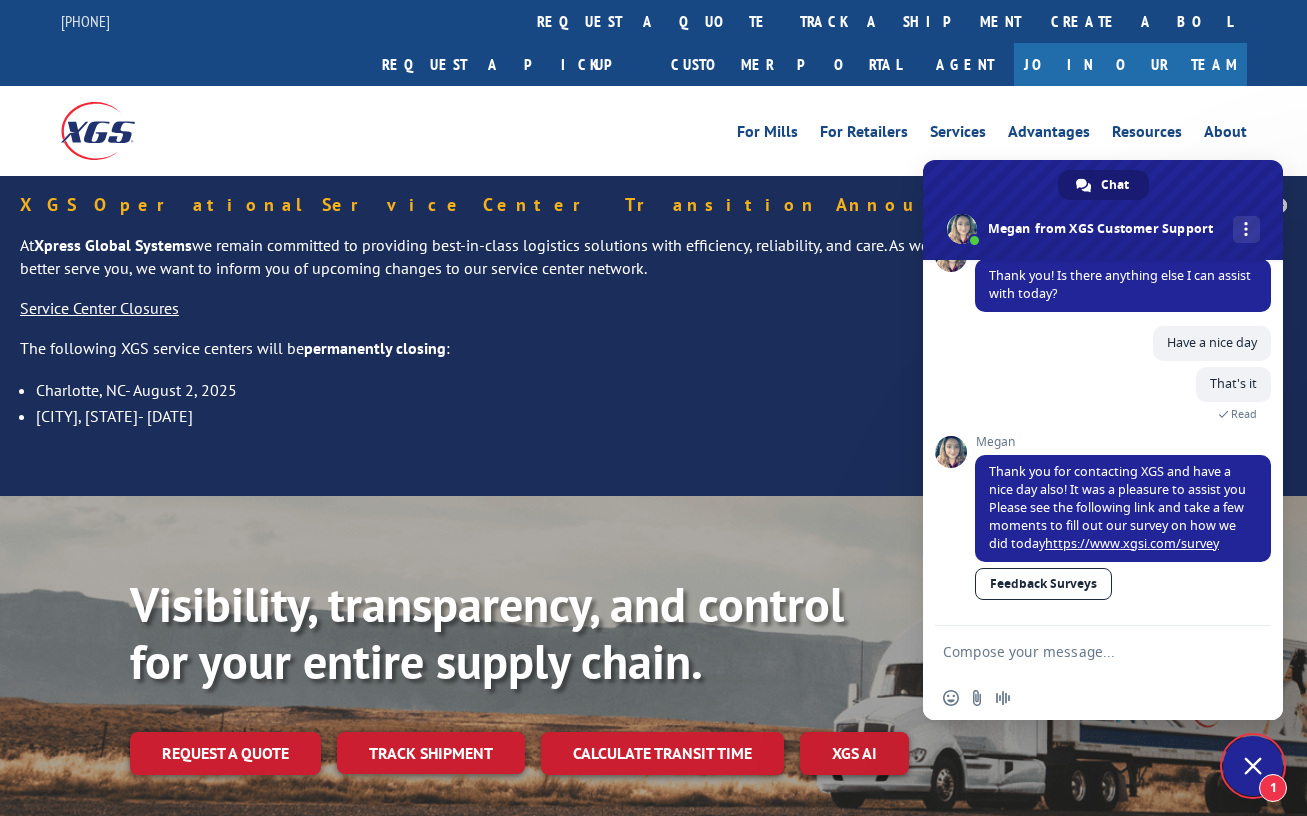 click on "XGS Operational Service Center Transition Announcement
At Xpress Global Systems we remain committed to providing best-in-class logistics solutions with efficiency, reliability, and care. As we continue to evolve and streamline operations to better serve you, we want to inform you of upcoming changes to our service center network.
Service Center Closures
The following XGS service centers will be permanently closing :
Charlotte, NC- [DATE]
Rochester, NY- [DATE]" at bounding box center (653, 336) 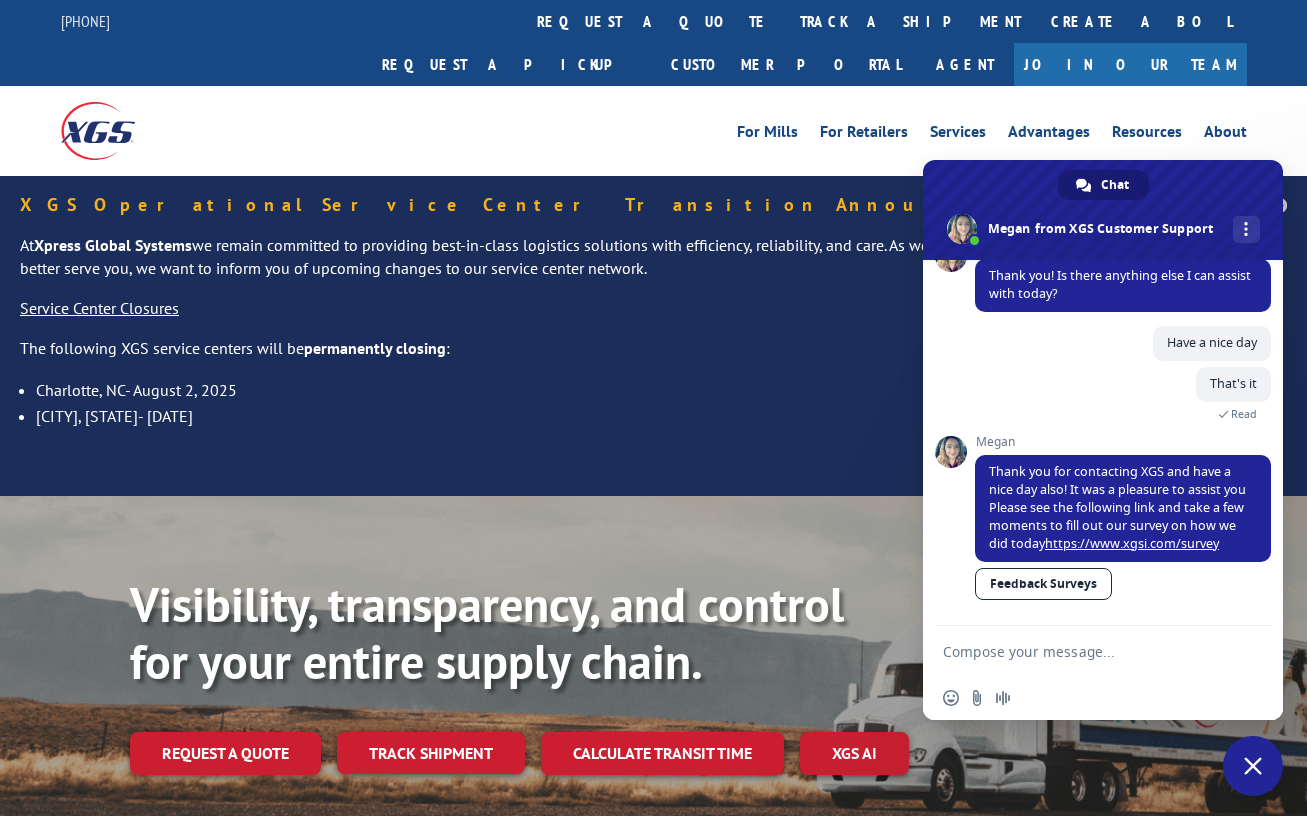 click on "Feedback Surveys" at bounding box center [1043, 584] 